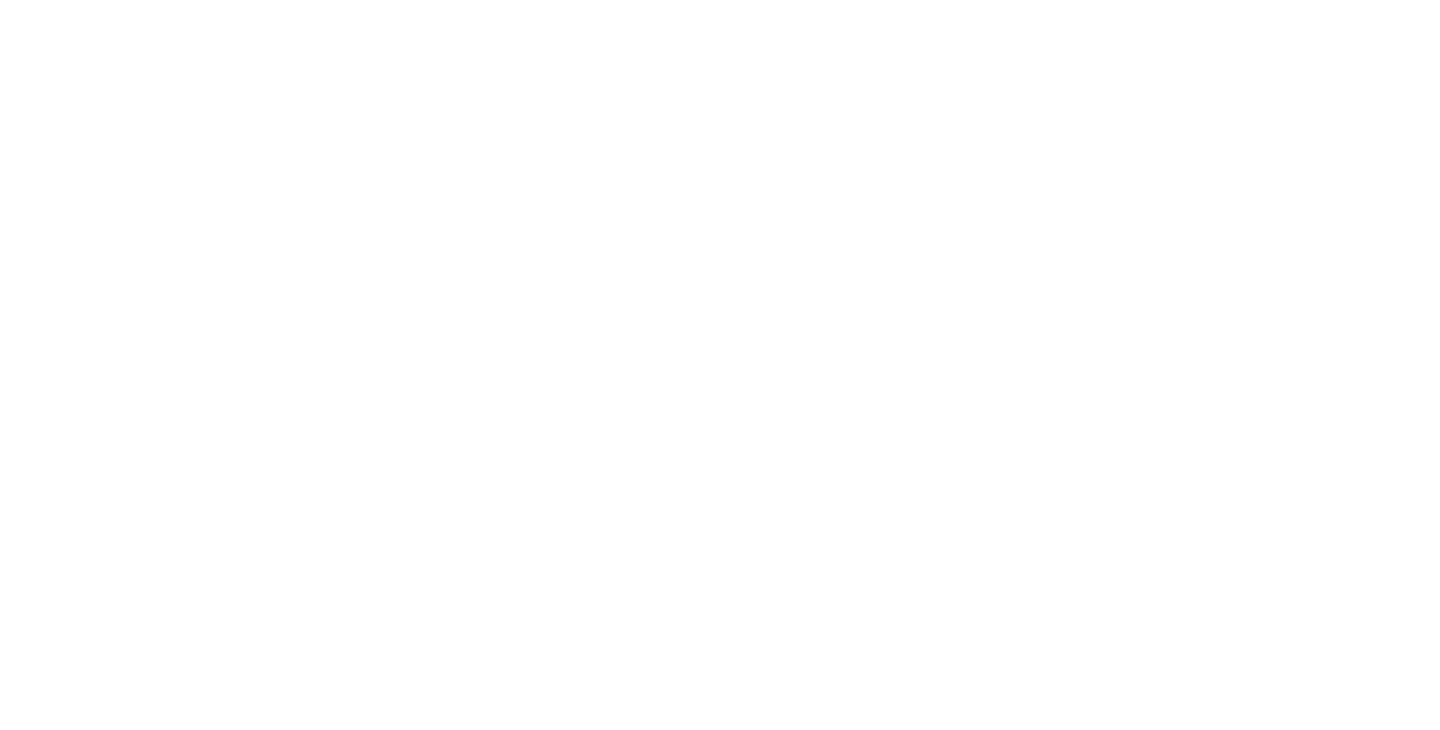 scroll, scrollTop: 0, scrollLeft: 0, axis: both 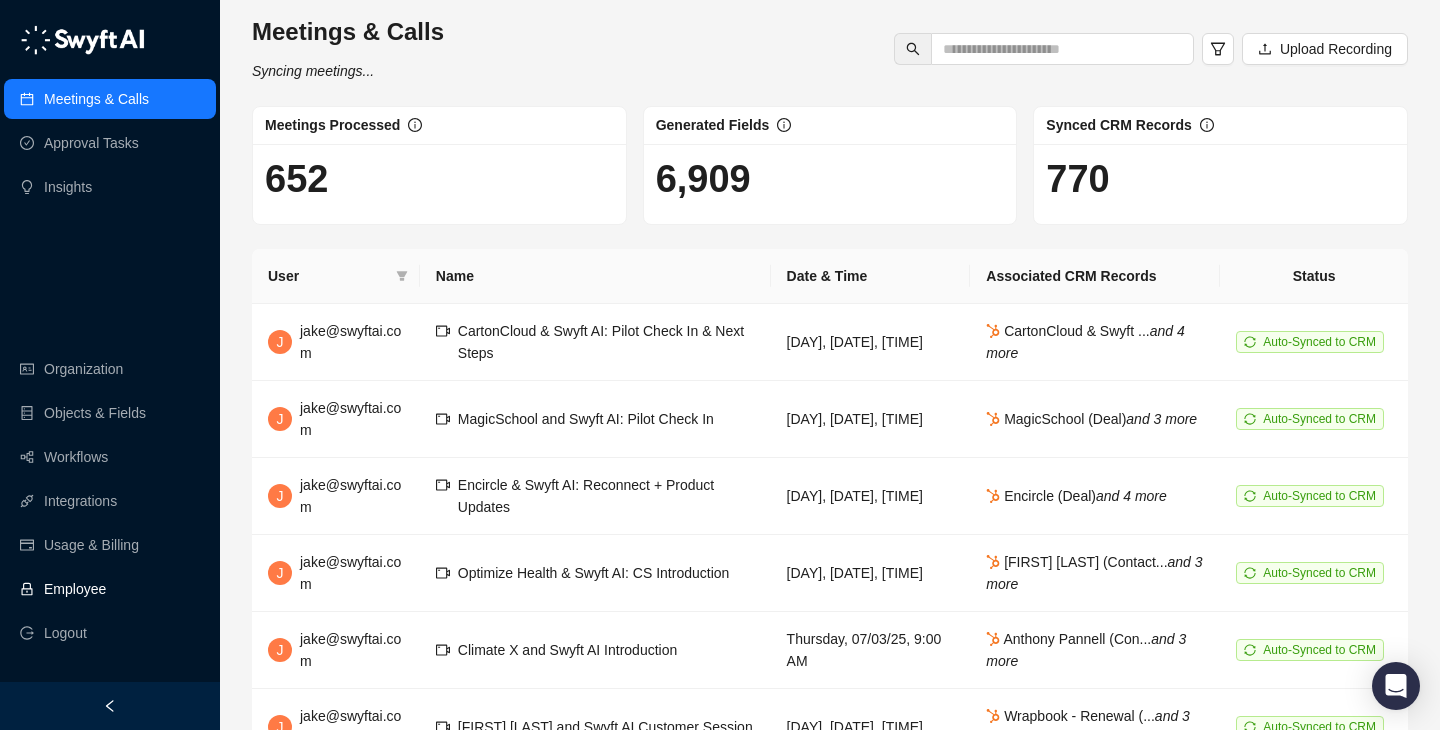 click on "Employee" at bounding box center [110, 589] 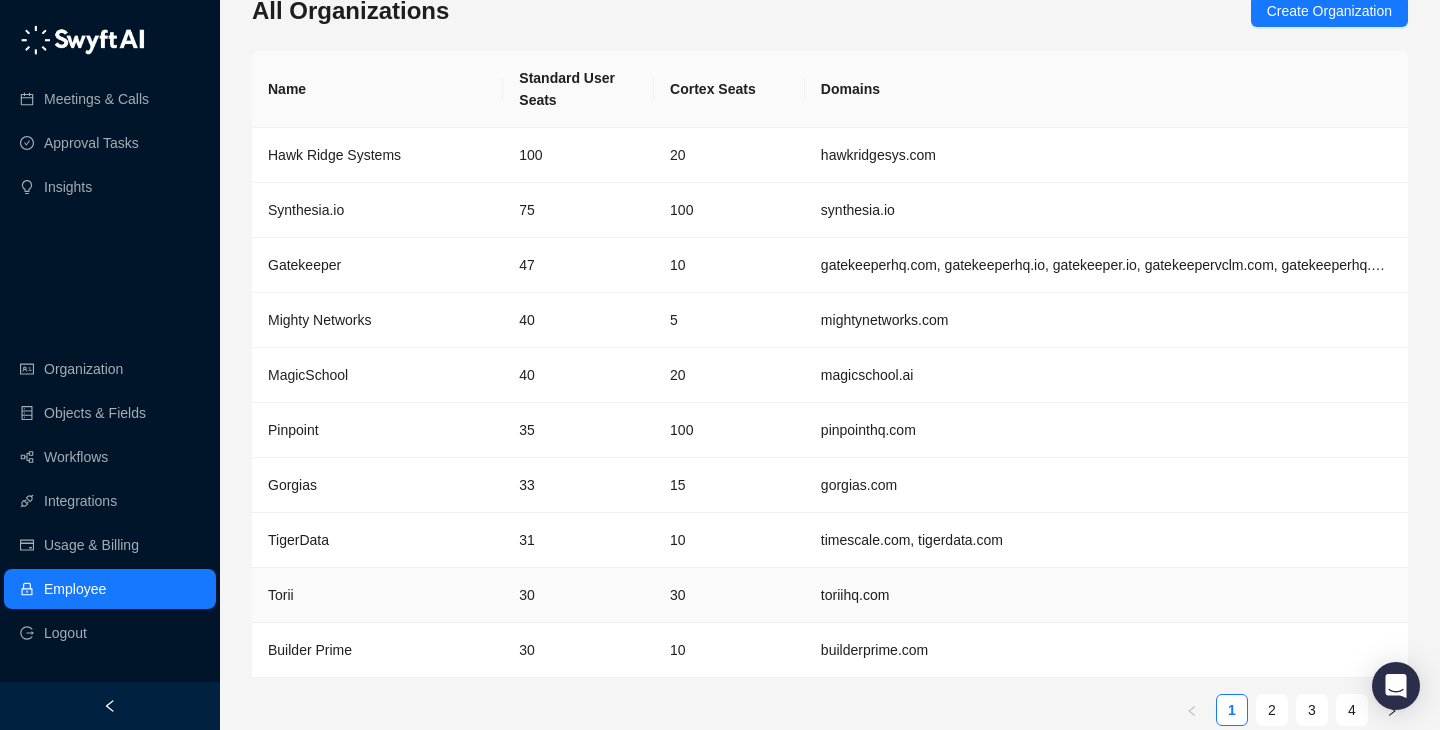 scroll, scrollTop: 38, scrollLeft: 0, axis: vertical 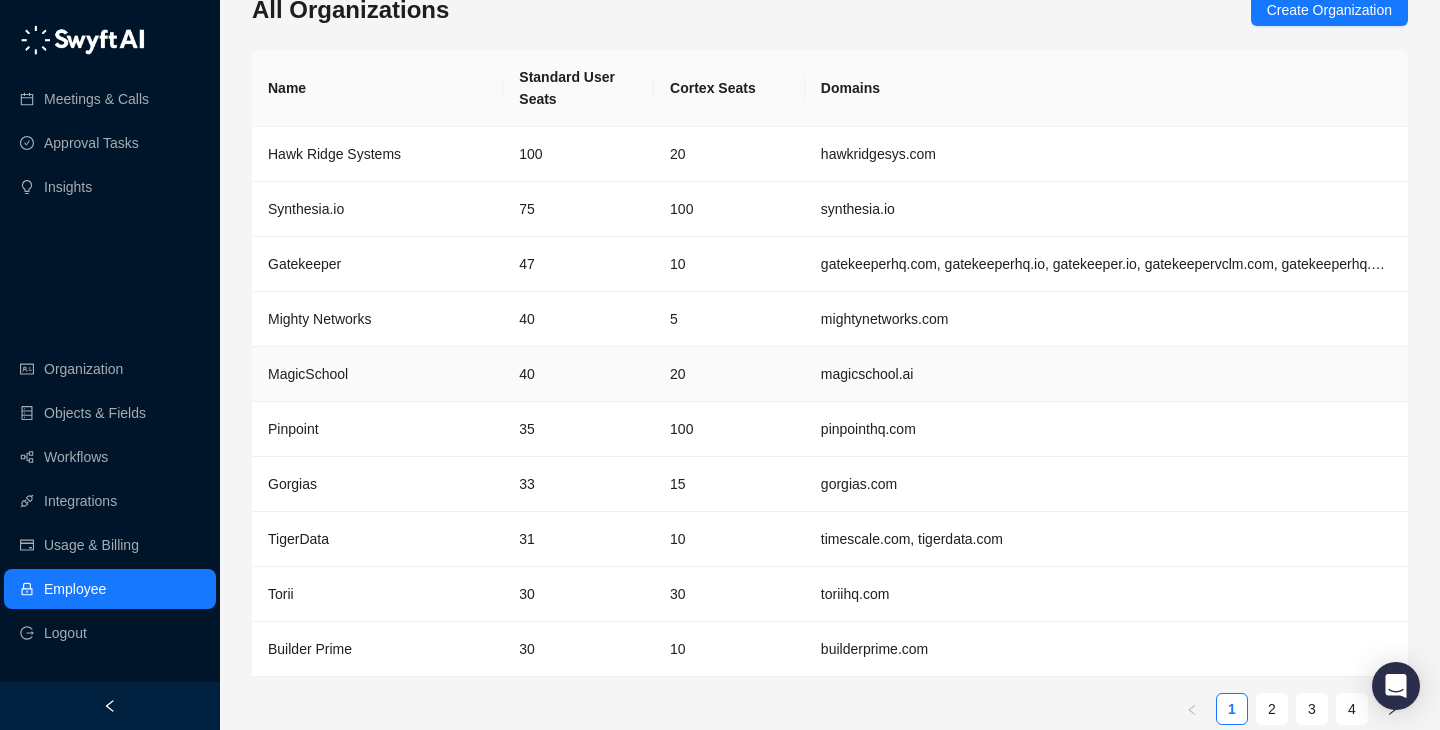 click on "20" at bounding box center [729, 374] 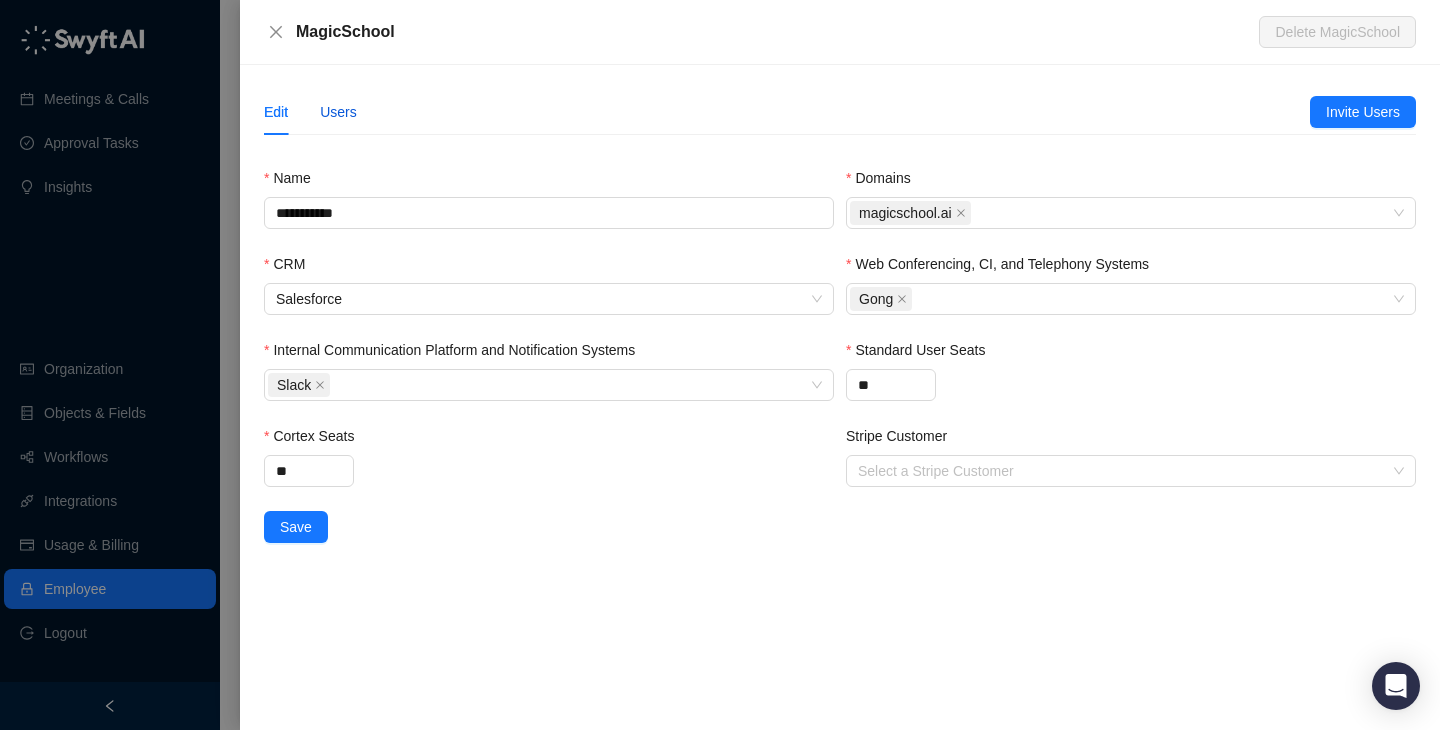 click on "Users" at bounding box center (338, 112) 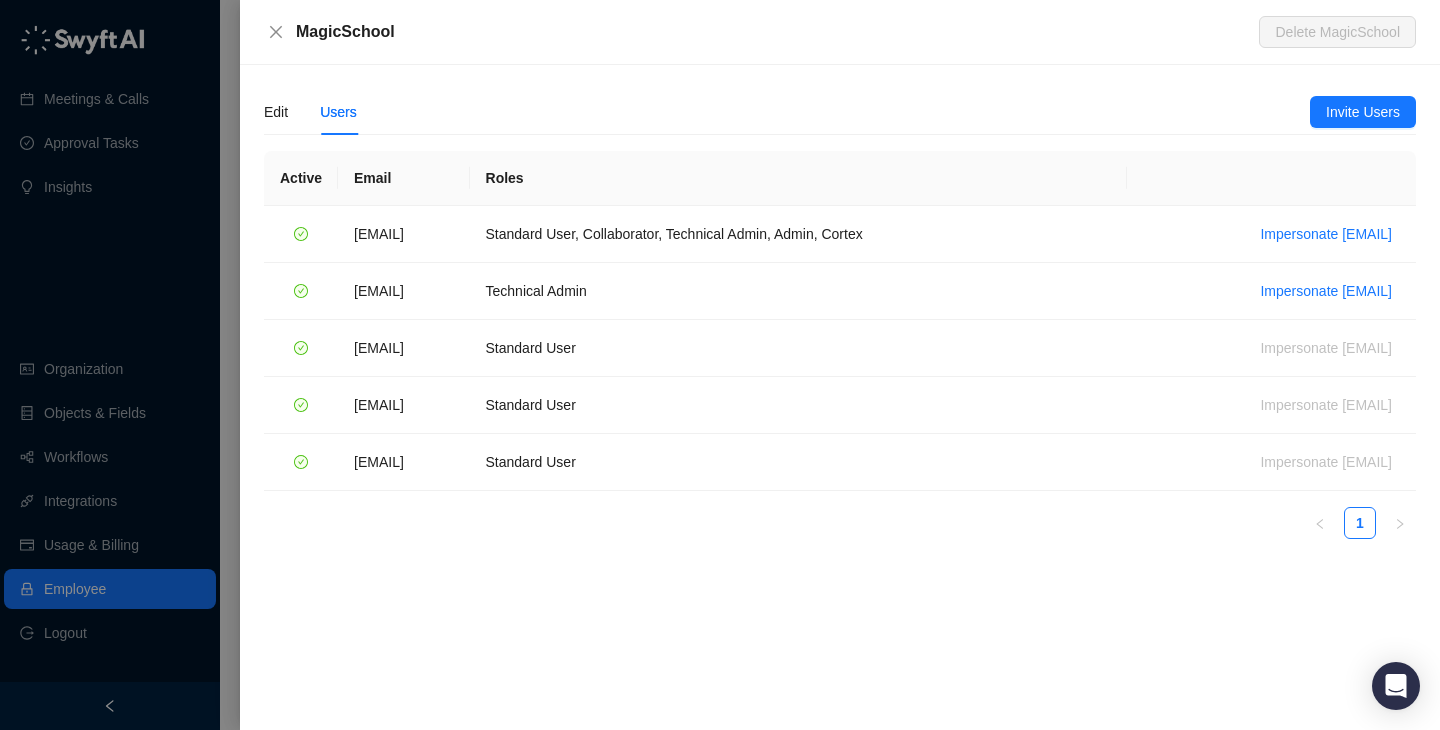 click at bounding box center [720, 365] 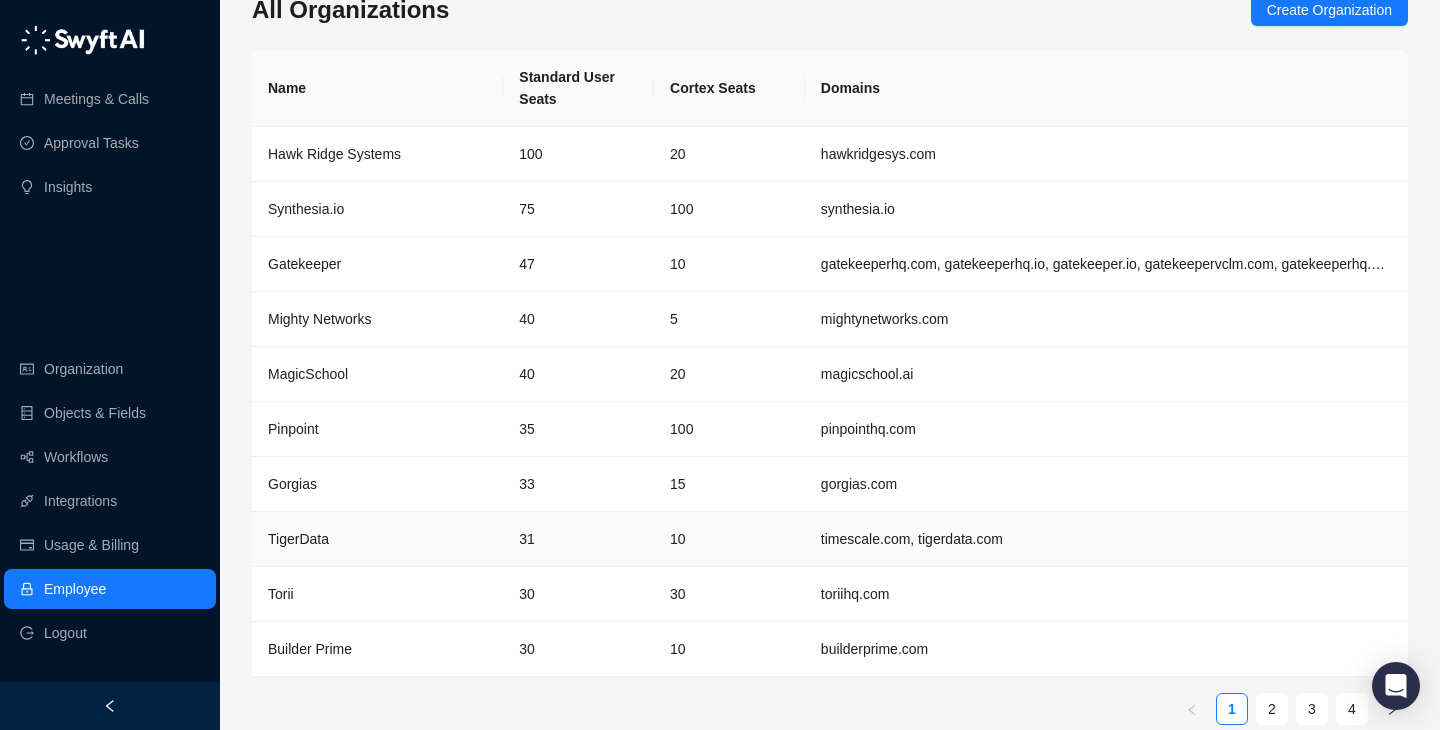 click on "31" at bounding box center [578, 539] 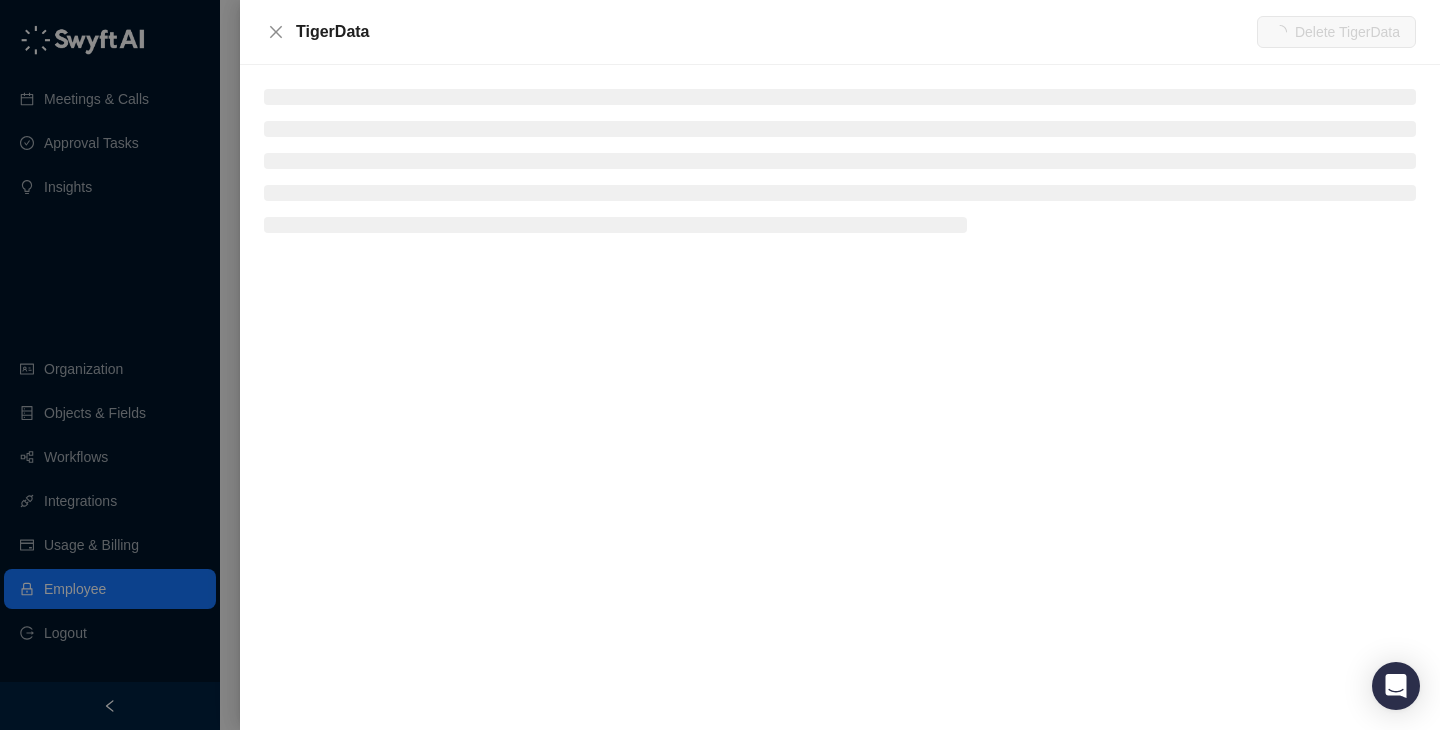 click at bounding box center (720, 365) 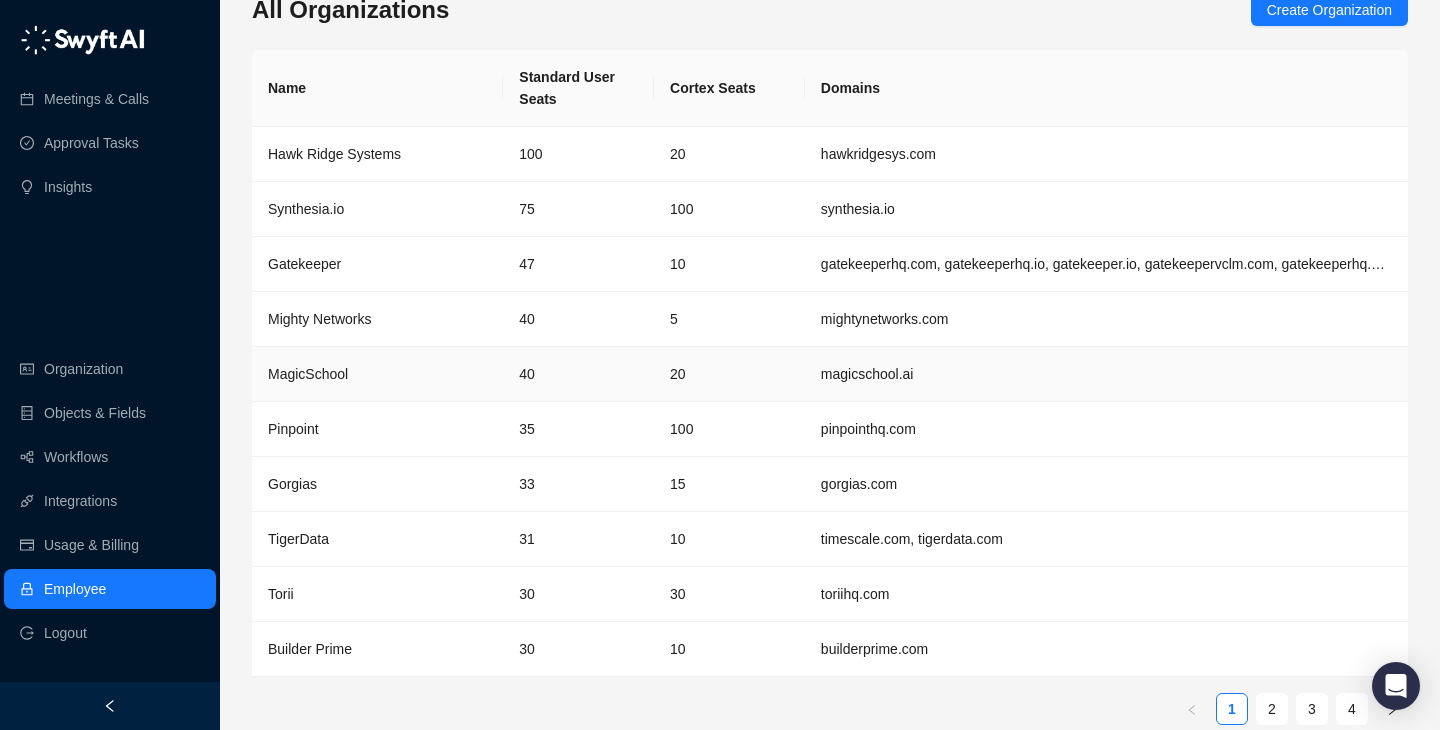 scroll, scrollTop: 0, scrollLeft: 0, axis: both 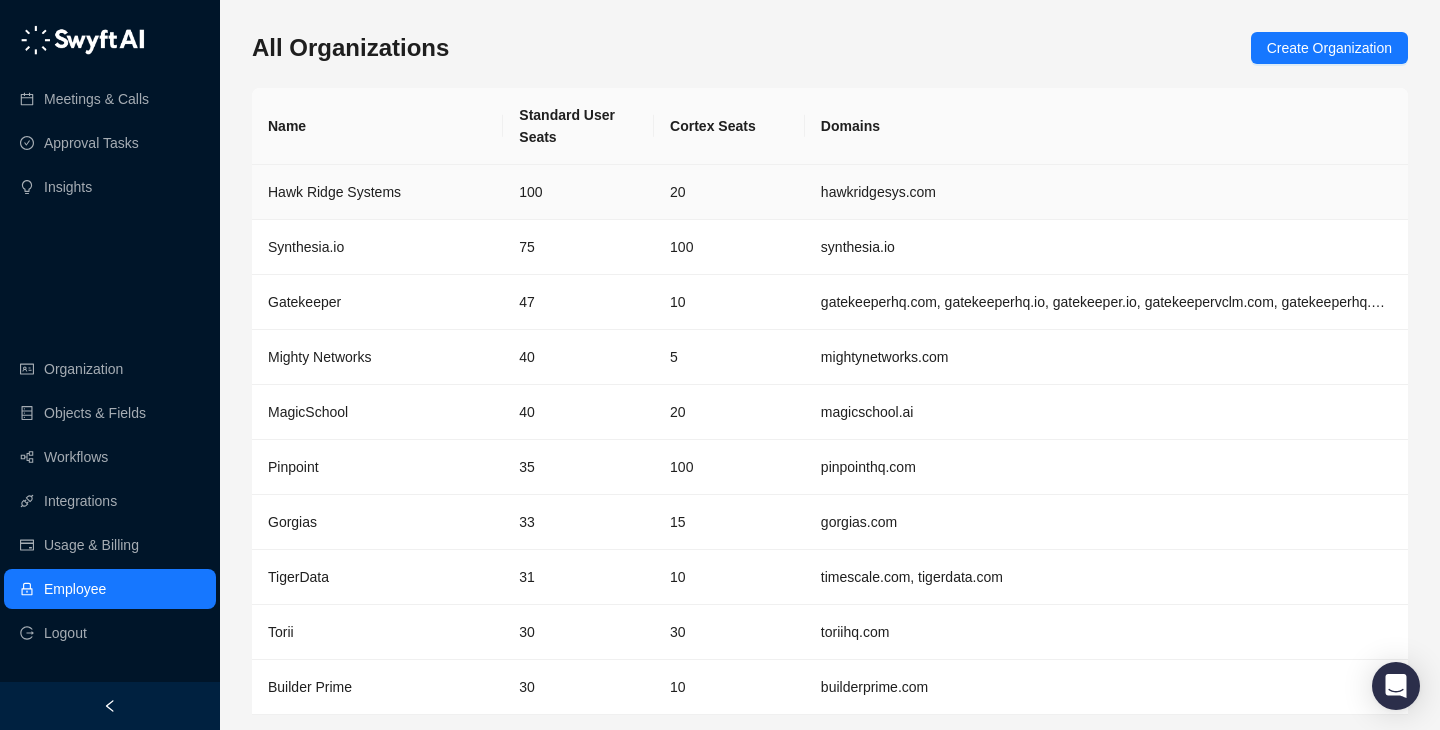 click on "20" at bounding box center (729, 192) 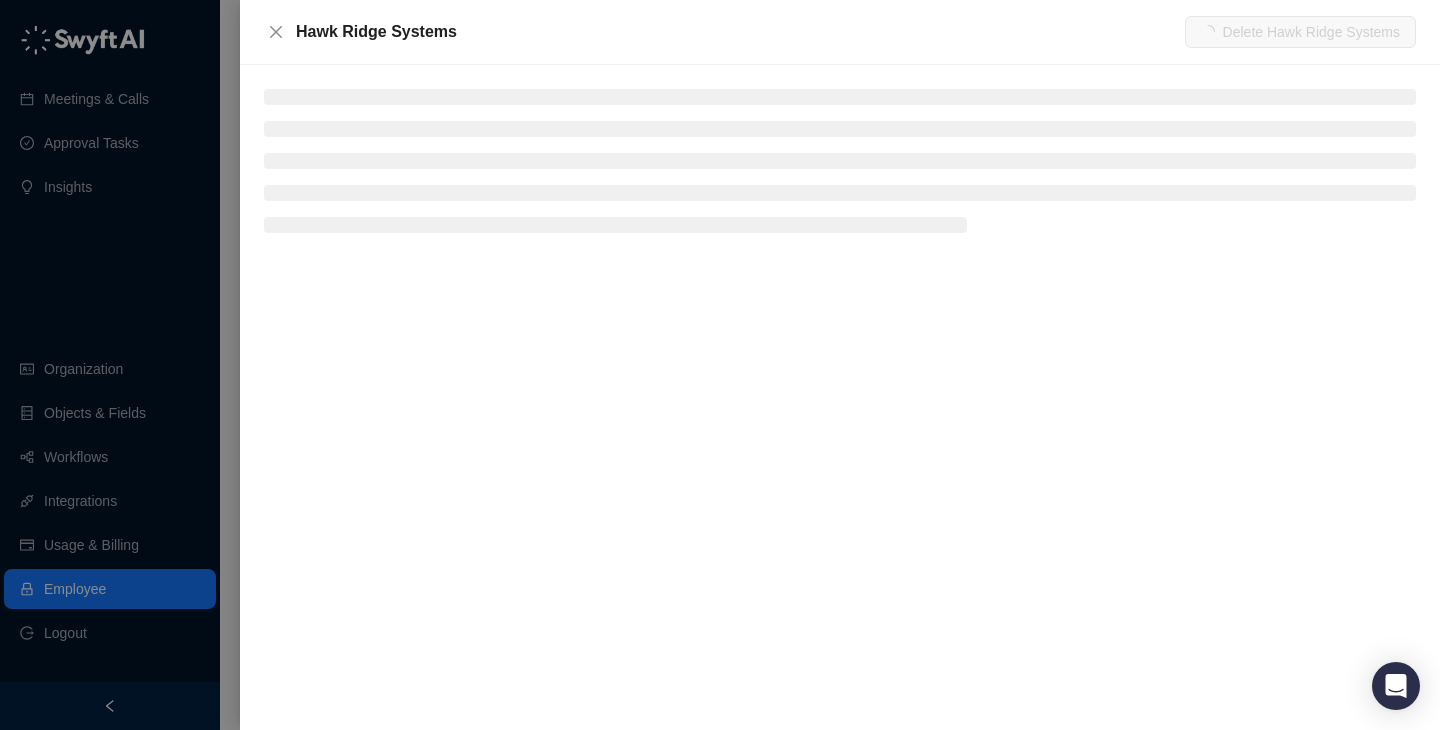 click at bounding box center (720, 365) 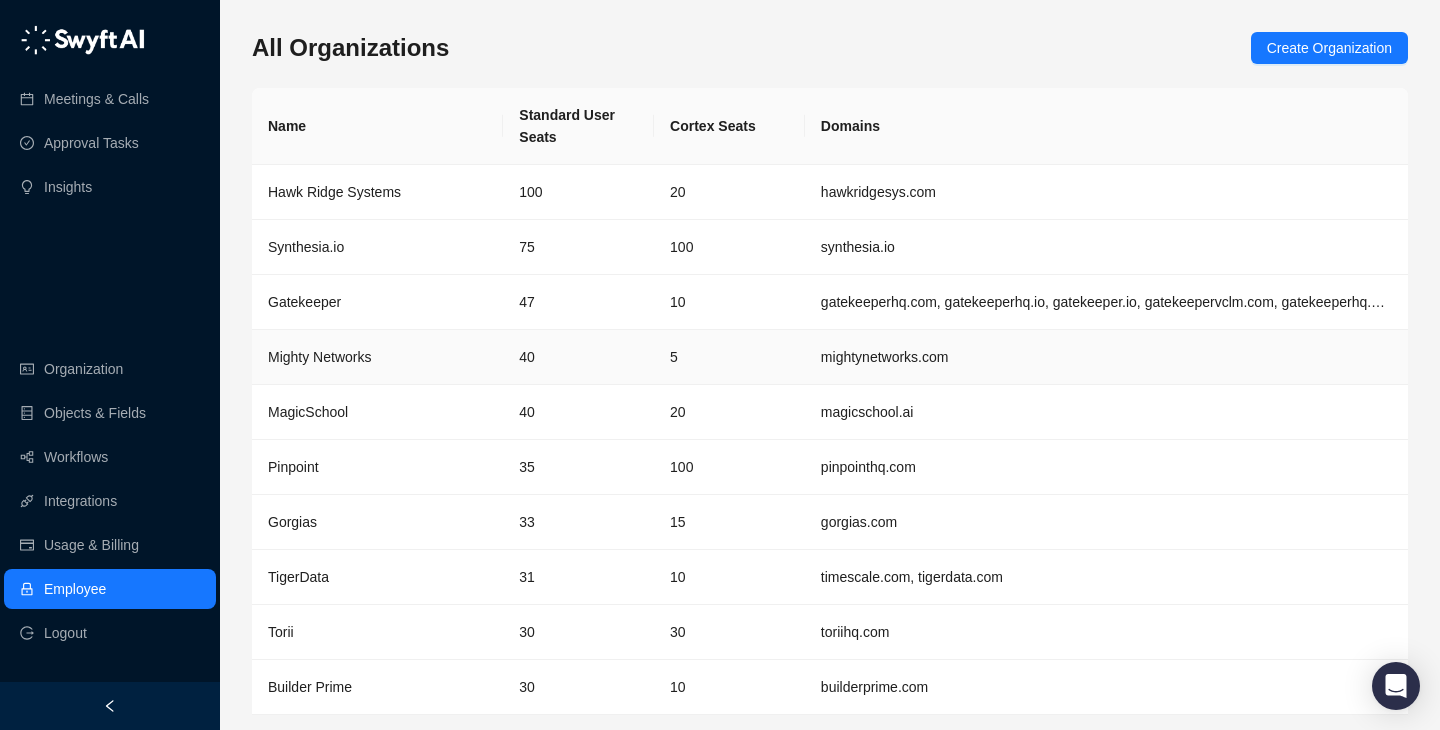 scroll, scrollTop: 65, scrollLeft: 0, axis: vertical 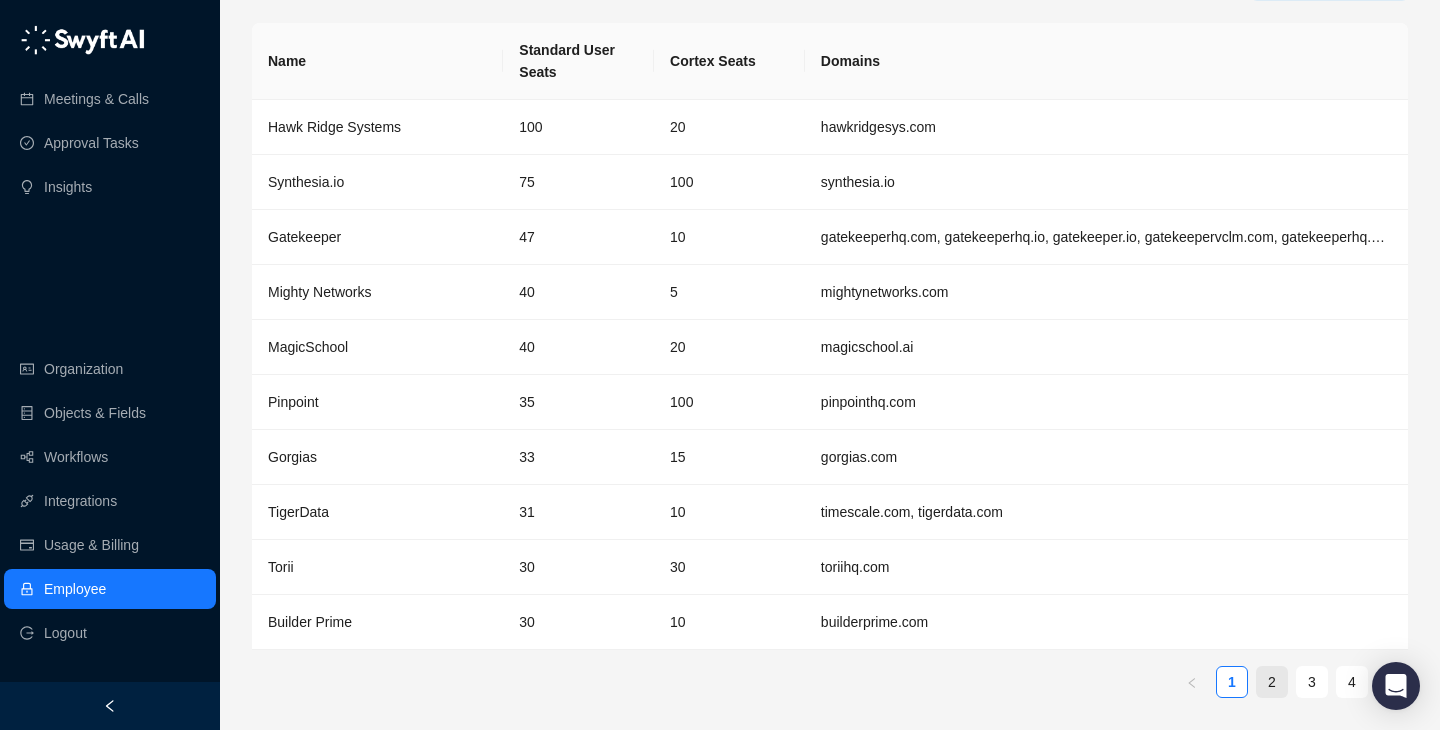 click on "2" at bounding box center [1272, 682] 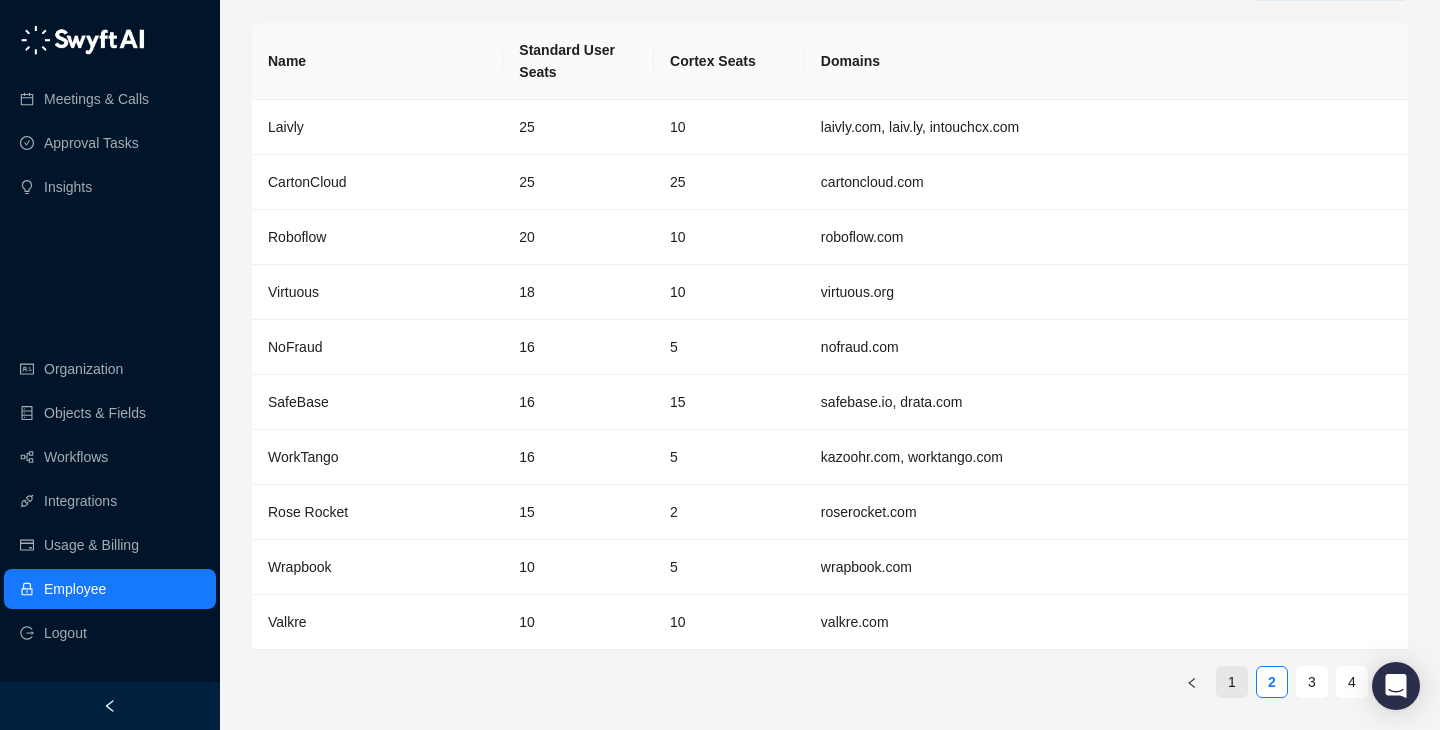 click on "1" at bounding box center [1232, 682] 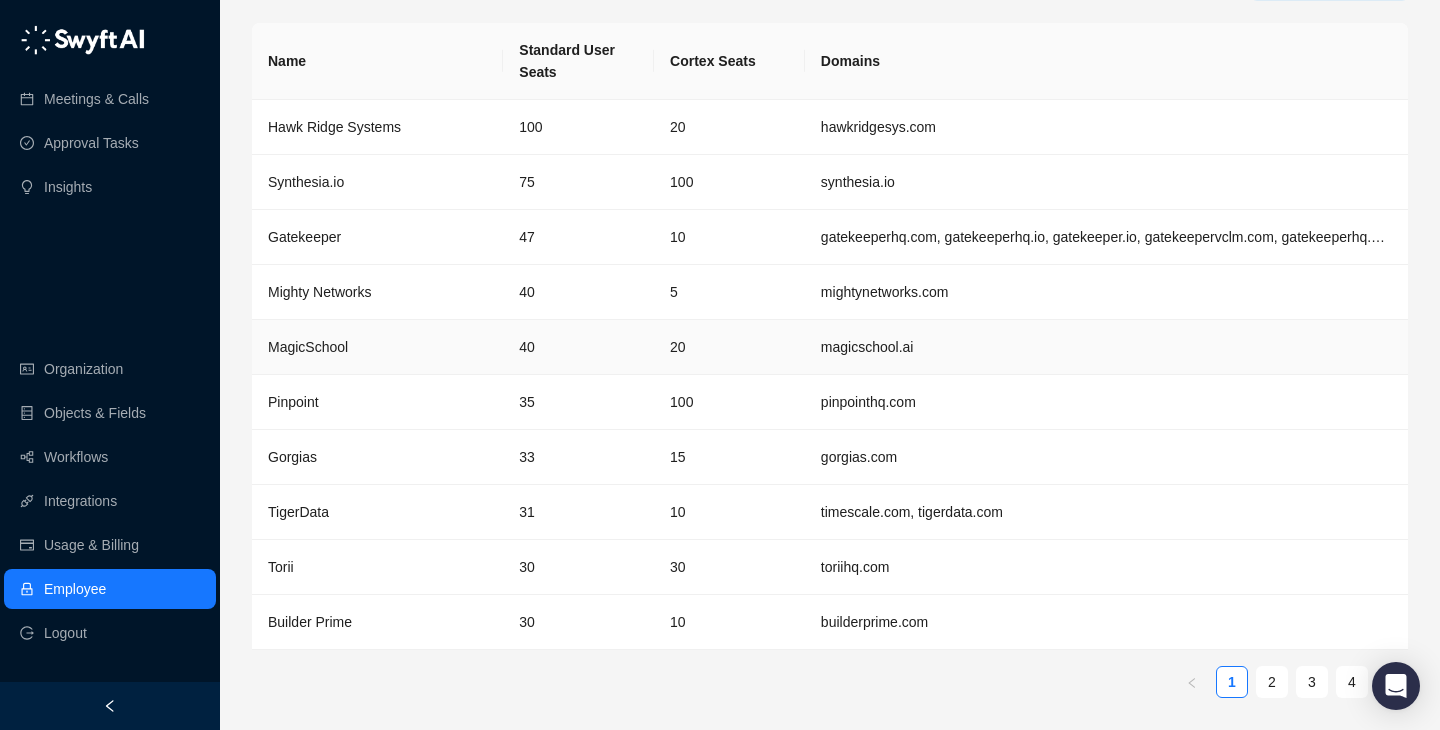 scroll, scrollTop: 0, scrollLeft: 0, axis: both 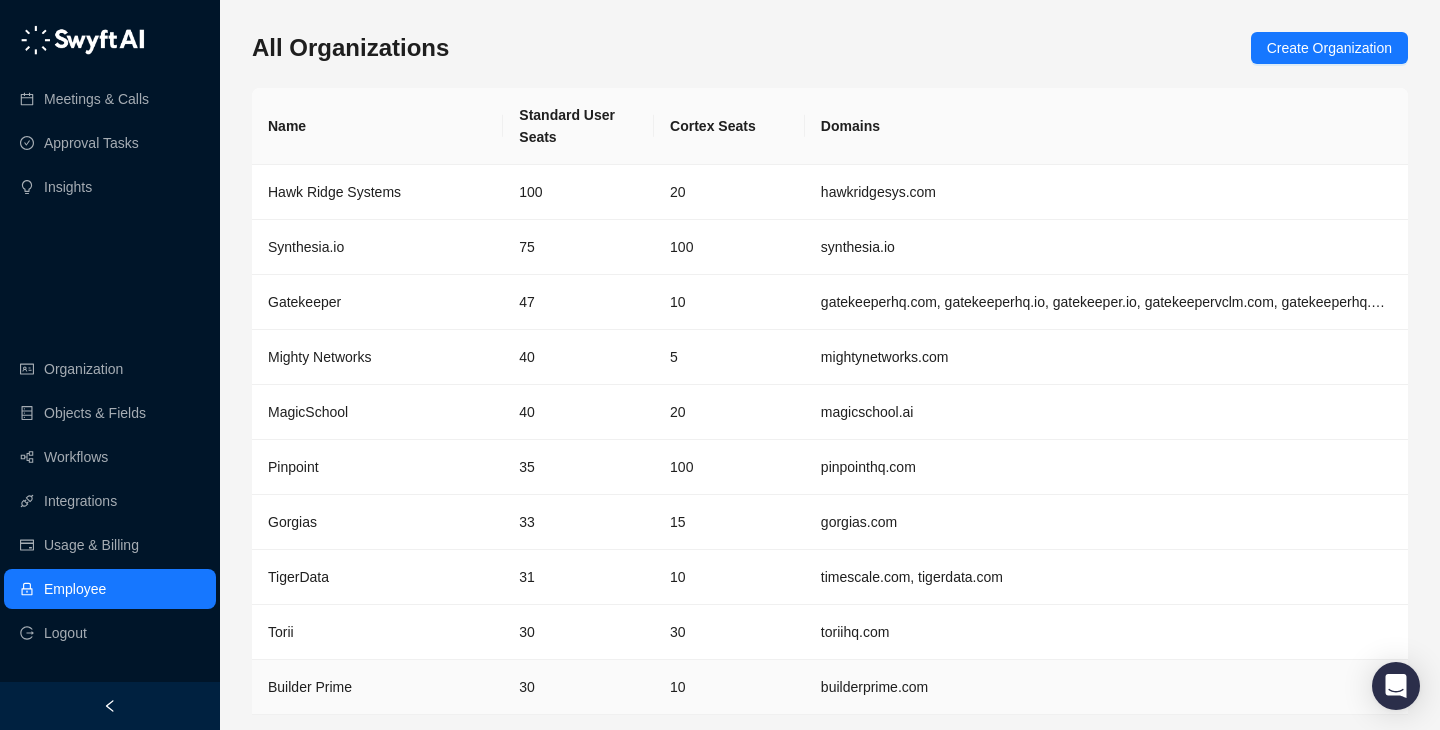 click on "30" at bounding box center (578, 687) 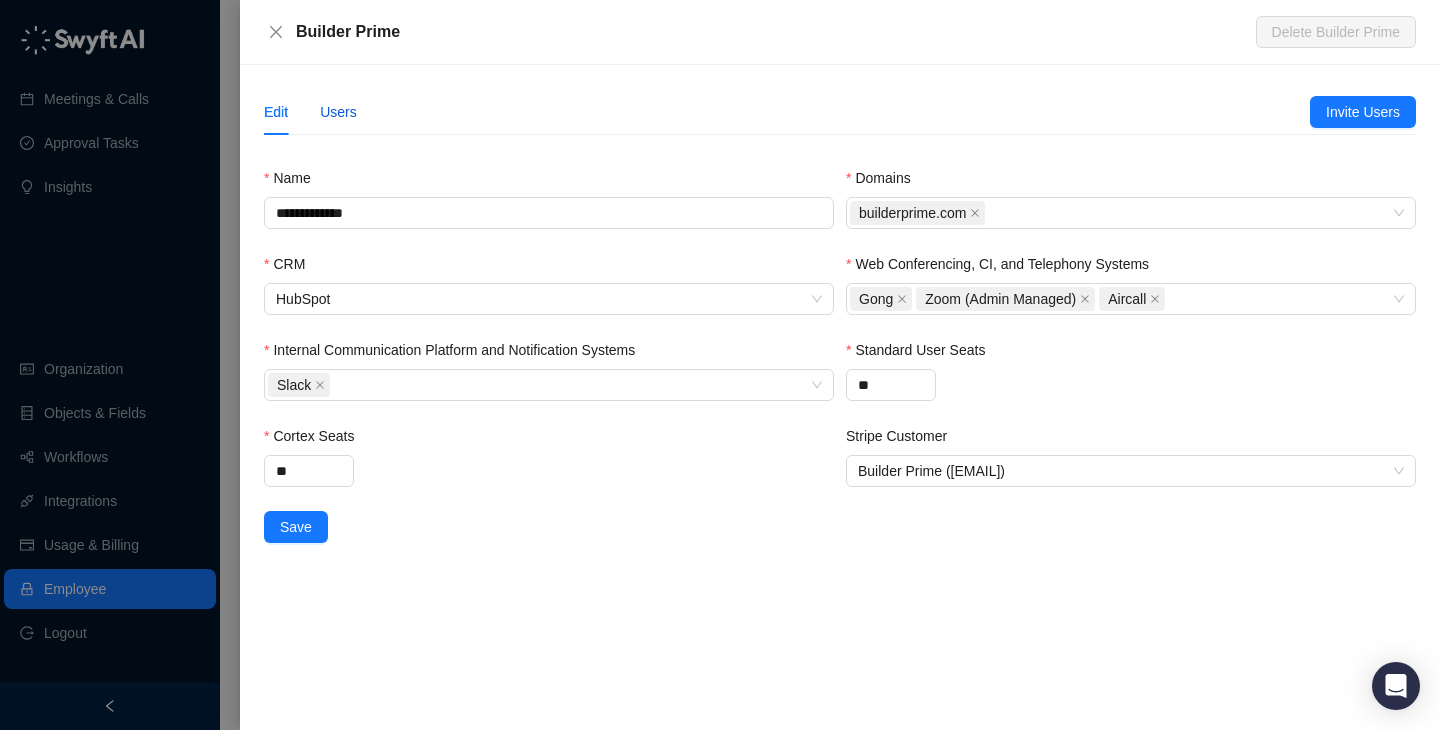 click on "Users" at bounding box center [338, 112] 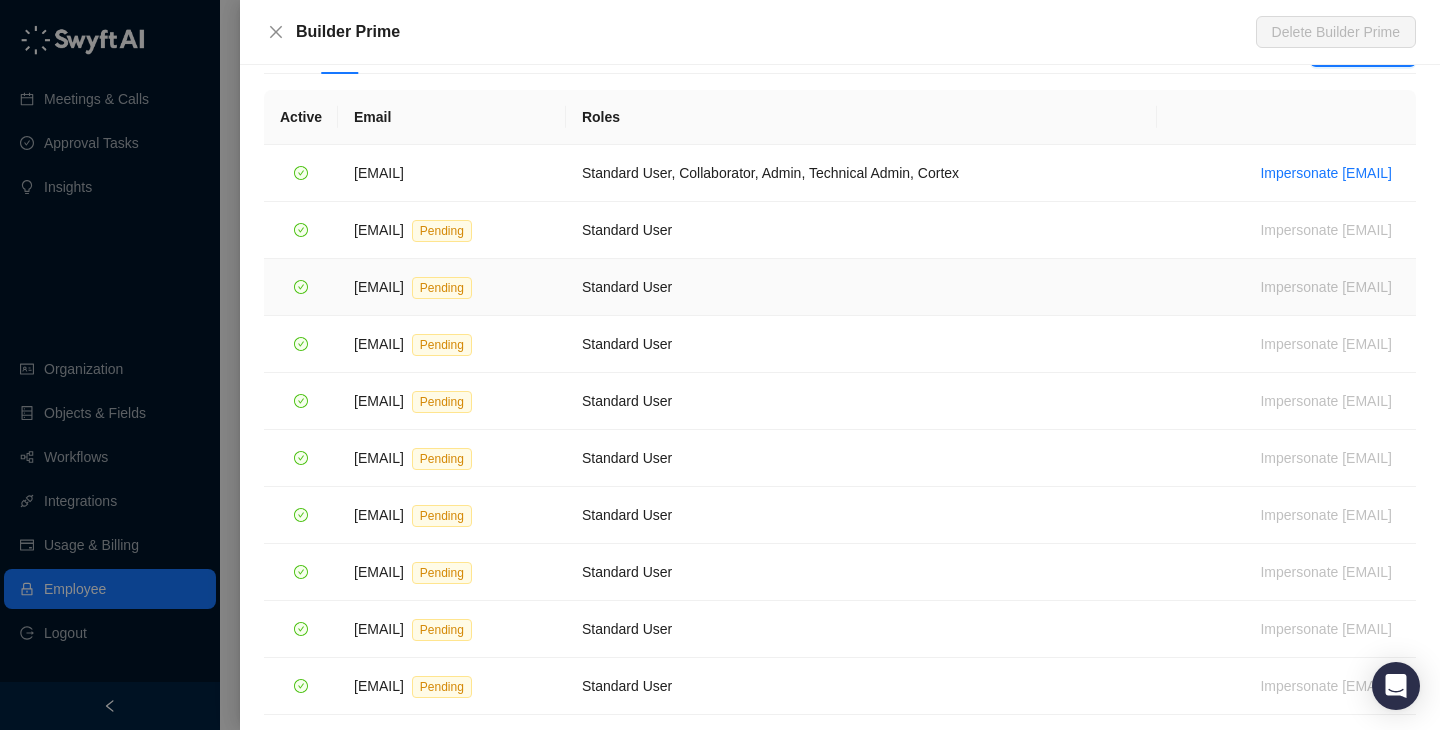 scroll, scrollTop: 134, scrollLeft: 0, axis: vertical 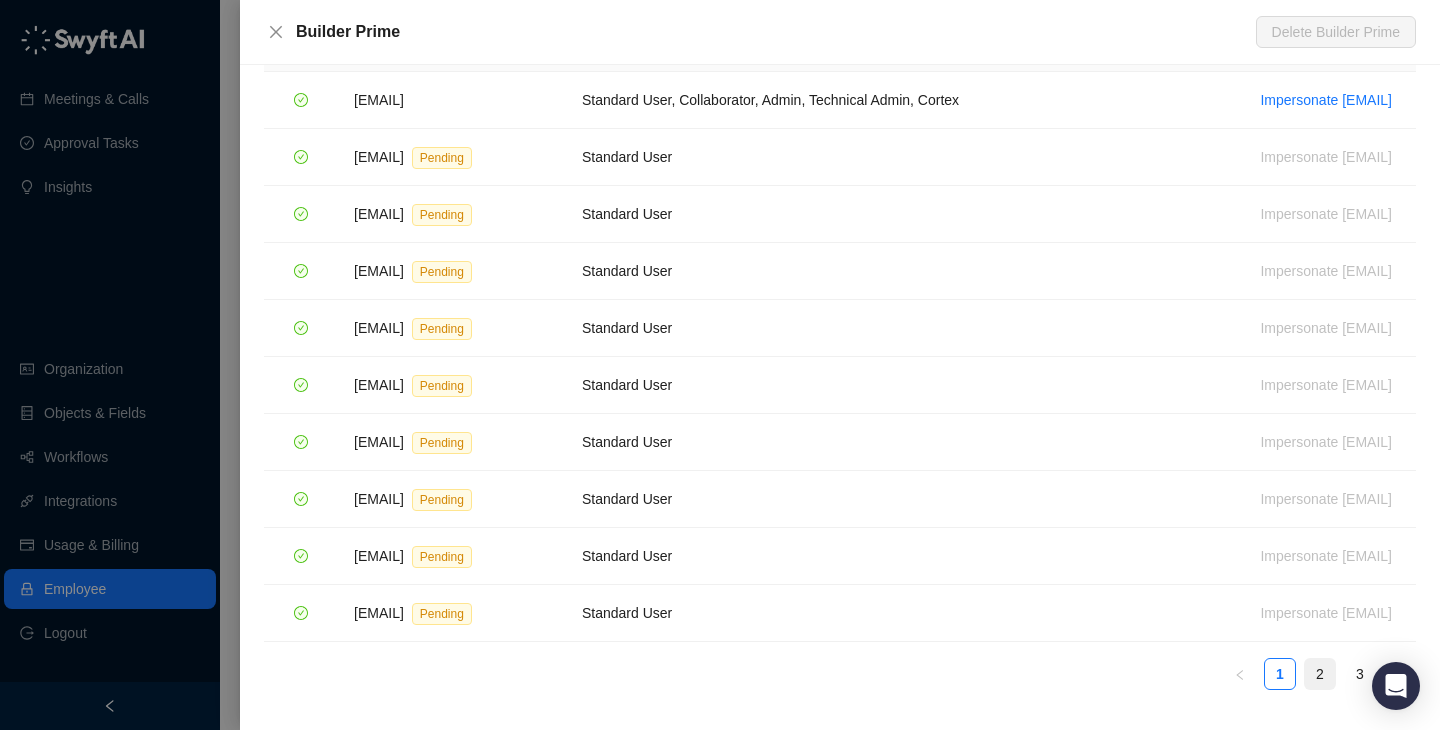 click on "2" at bounding box center (1320, 674) 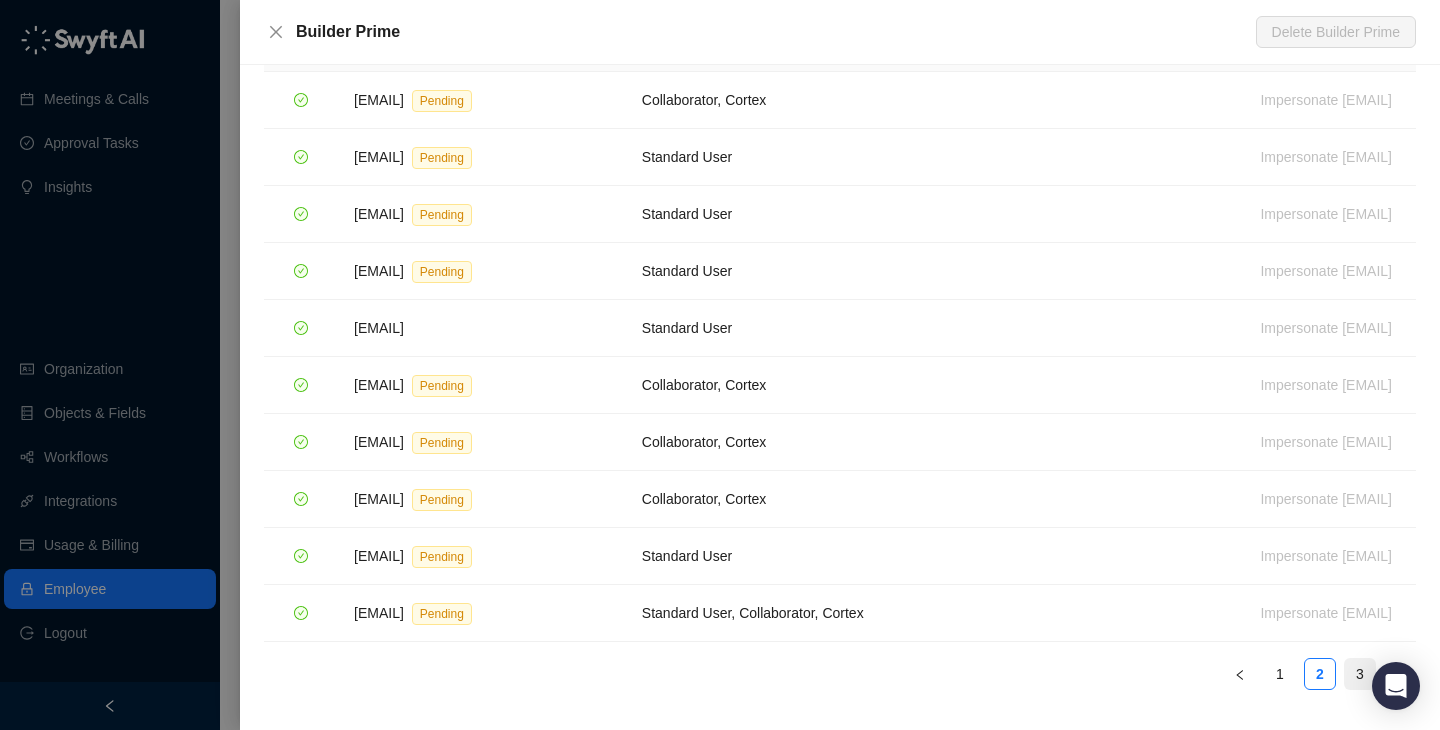click on "3" at bounding box center [1360, 674] 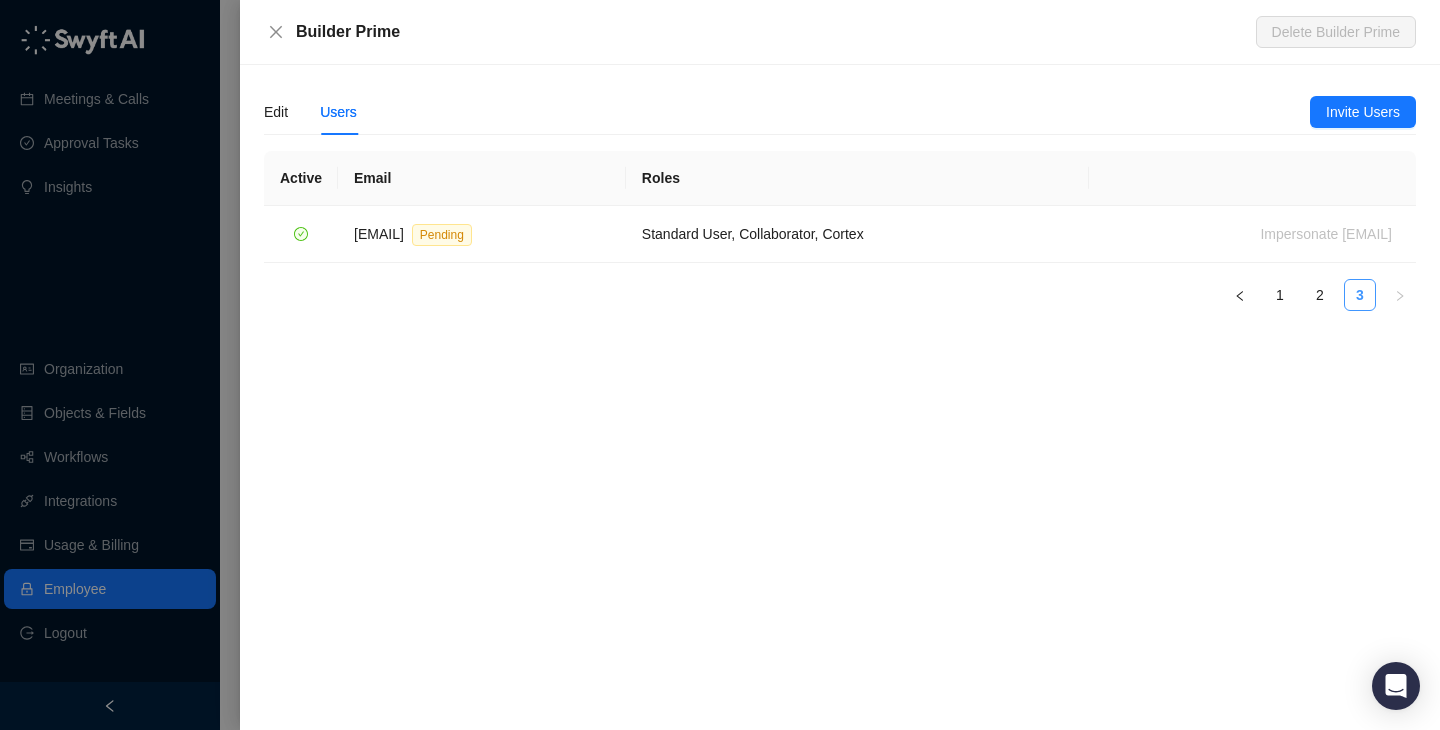 scroll, scrollTop: 0, scrollLeft: 0, axis: both 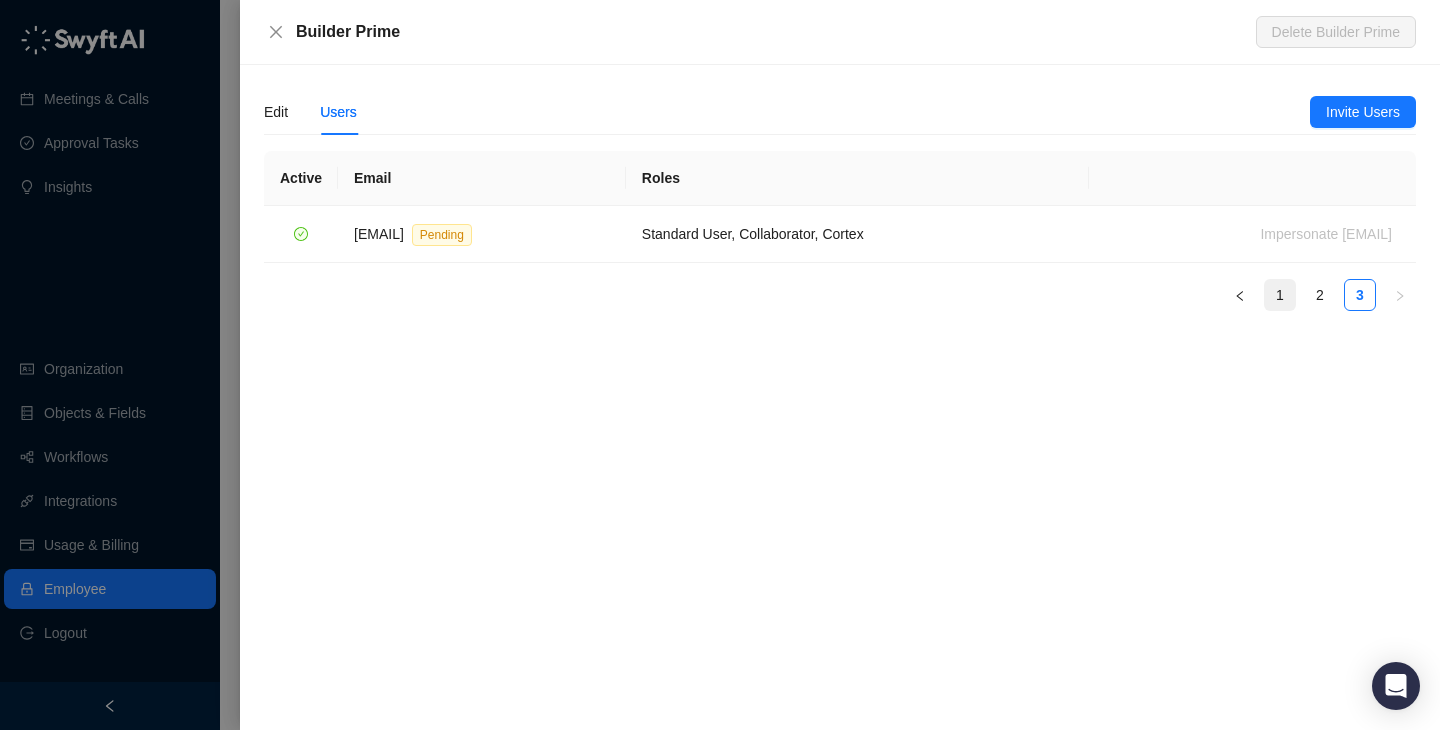 click on "1" at bounding box center [1280, 295] 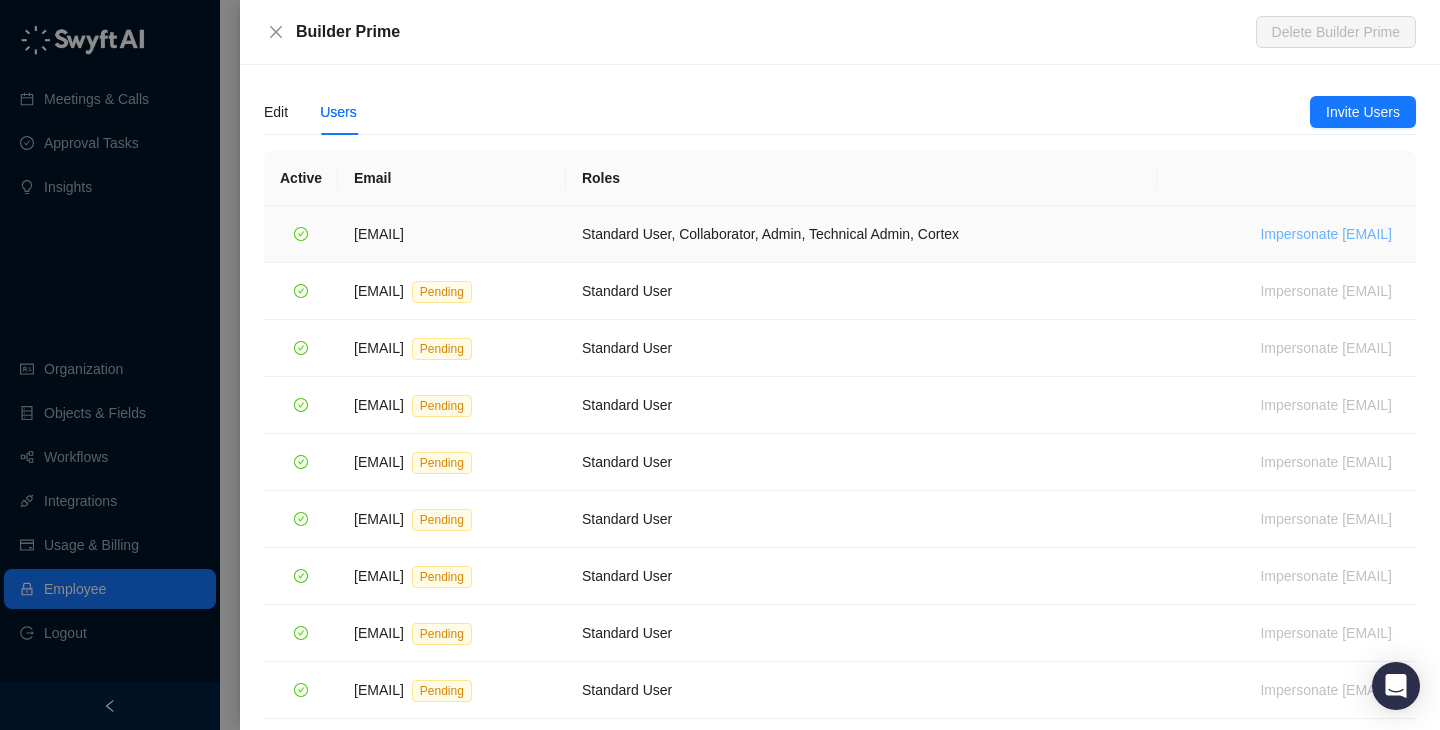 click on "Impersonate [EMAIL]" at bounding box center (1326, 234) 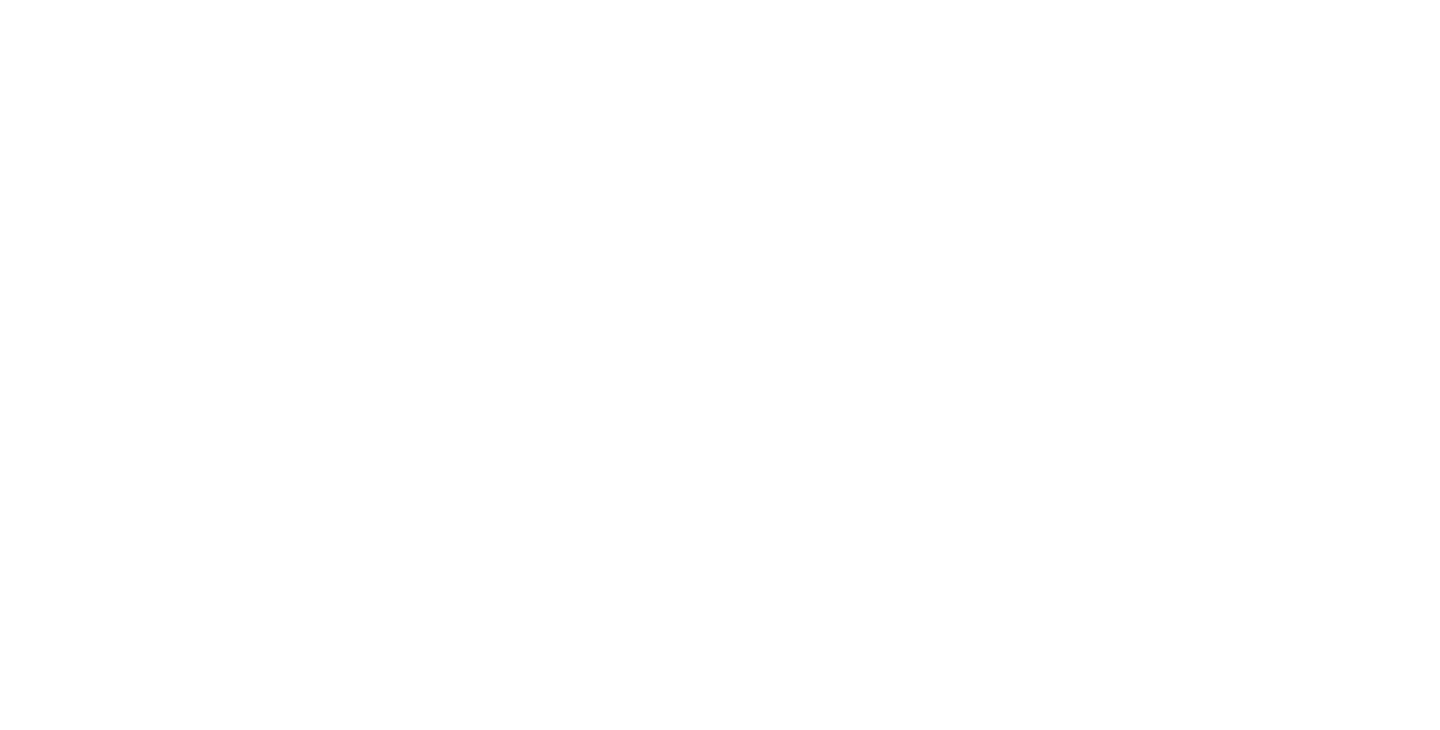 scroll, scrollTop: 0, scrollLeft: 0, axis: both 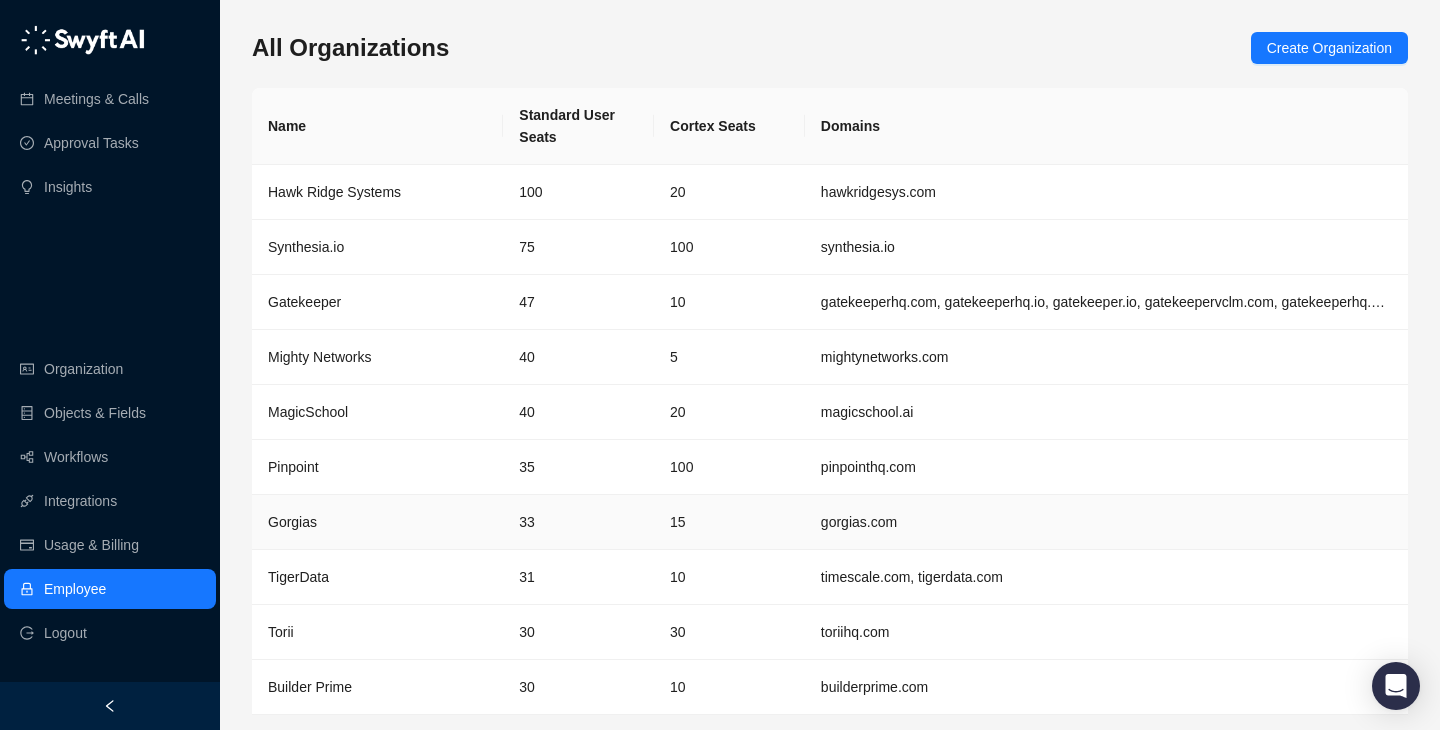 click on "33" at bounding box center [578, 522] 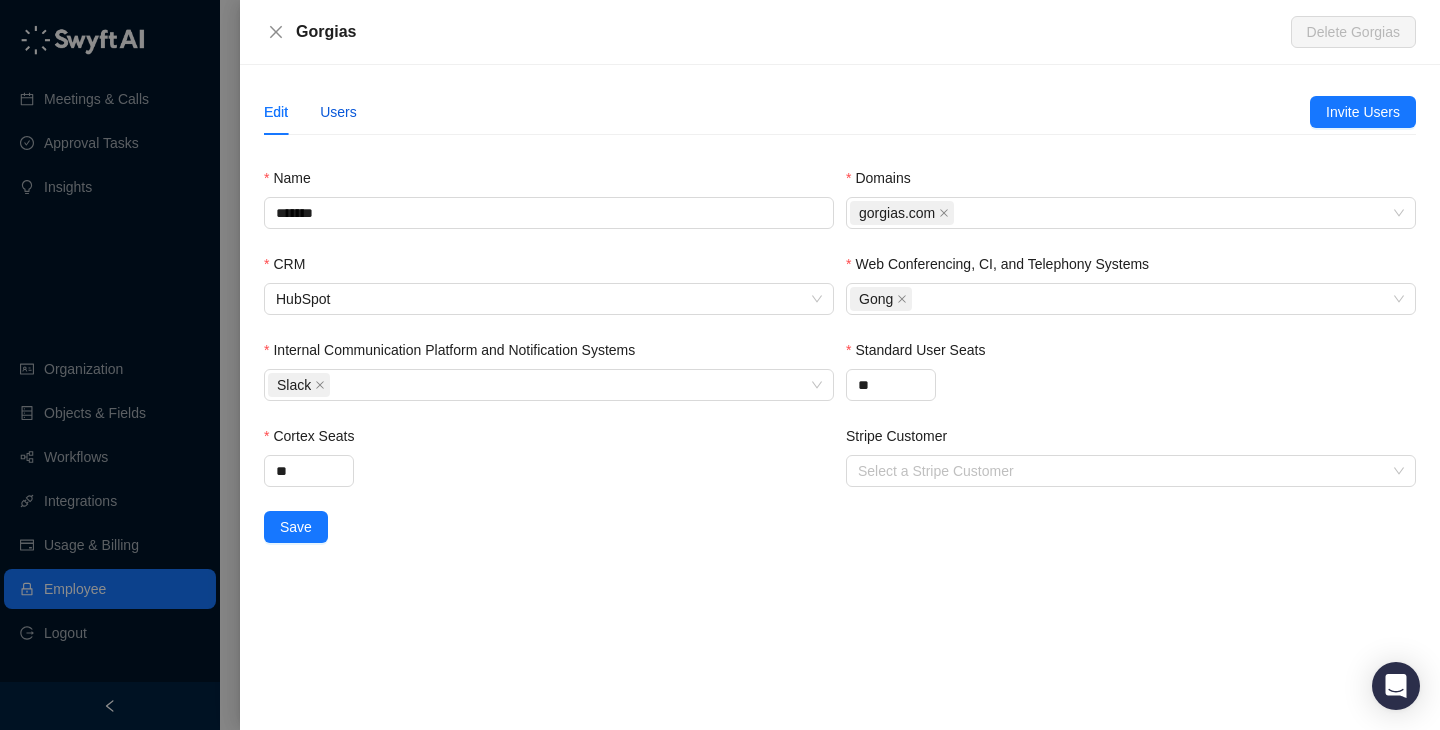 click on "Users" at bounding box center [338, 112] 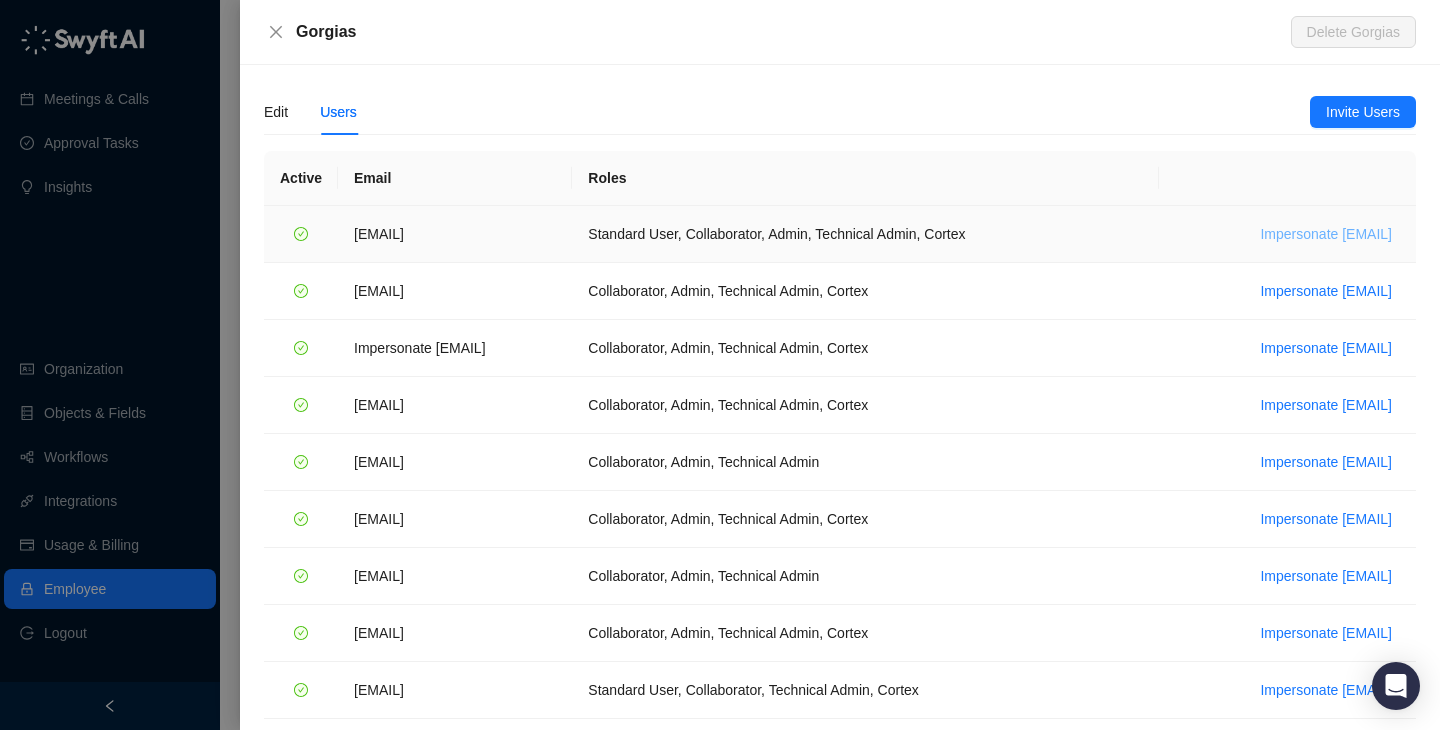 click on "Impersonate [EMAIL]" at bounding box center [1326, 234] 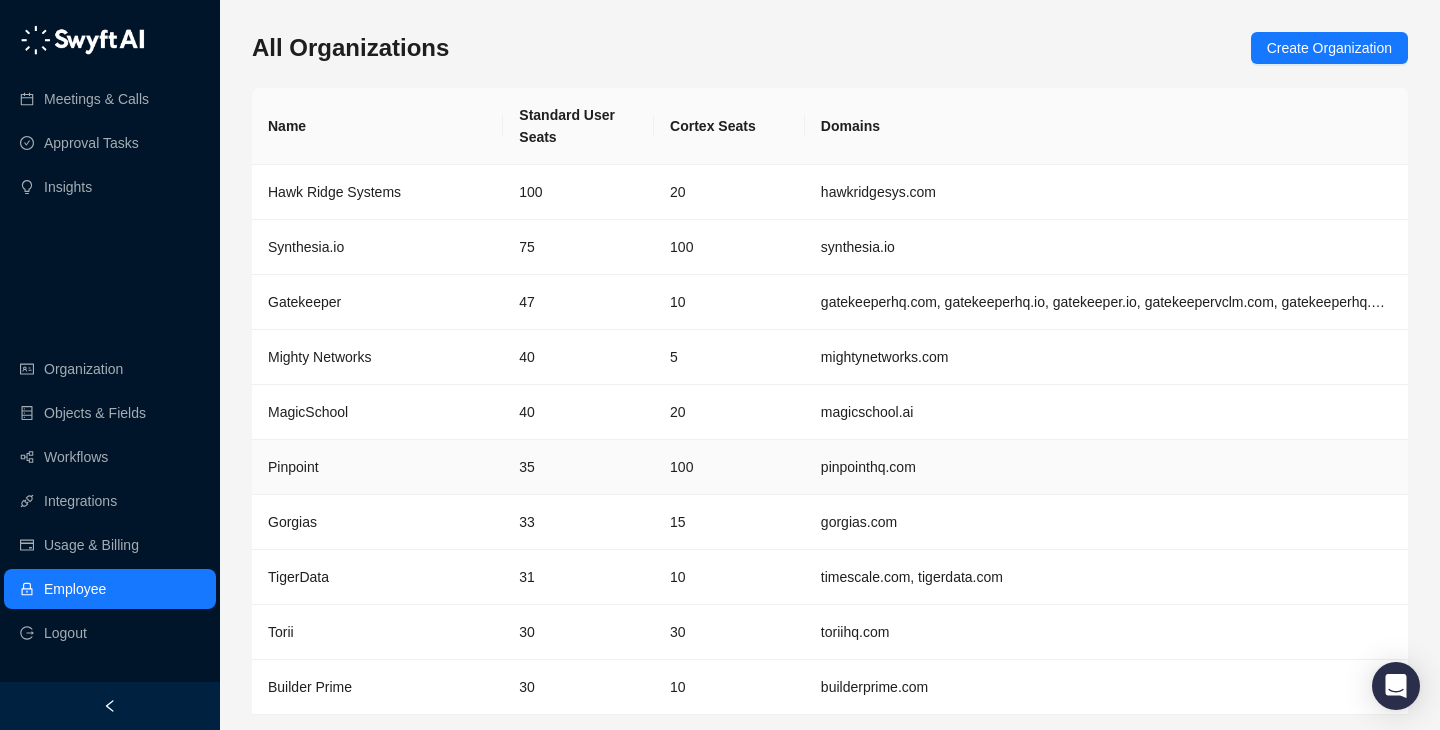 scroll, scrollTop: 65, scrollLeft: 0, axis: vertical 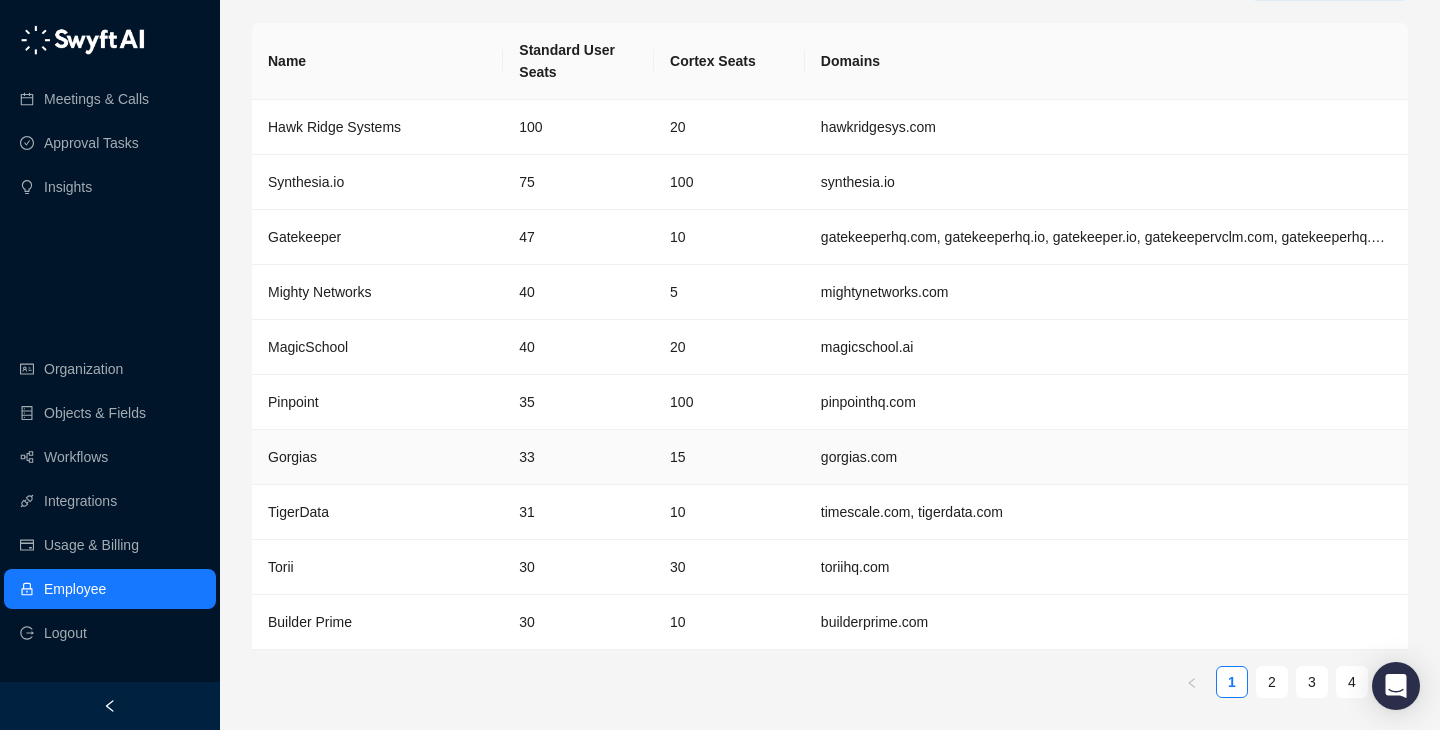 click on "33" at bounding box center [578, 457] 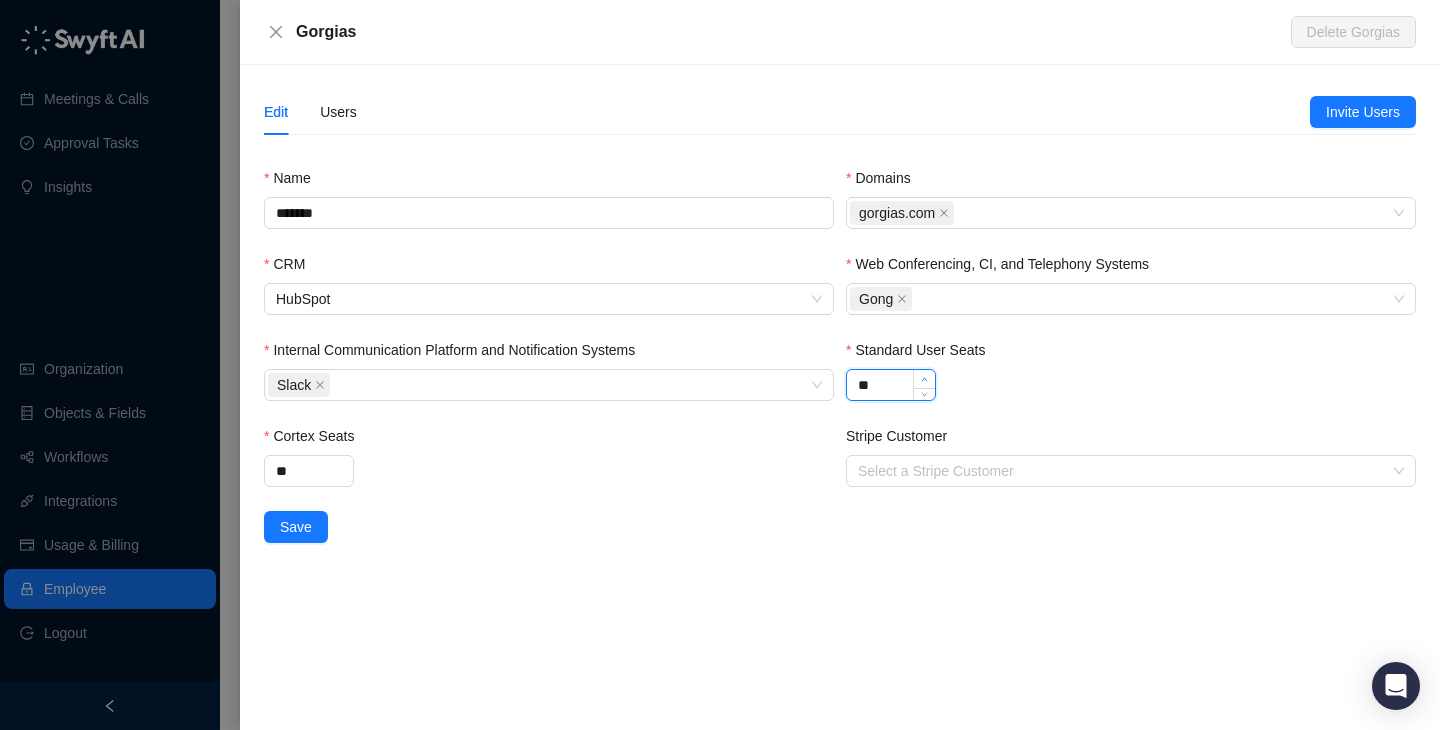 click at bounding box center (924, 379) 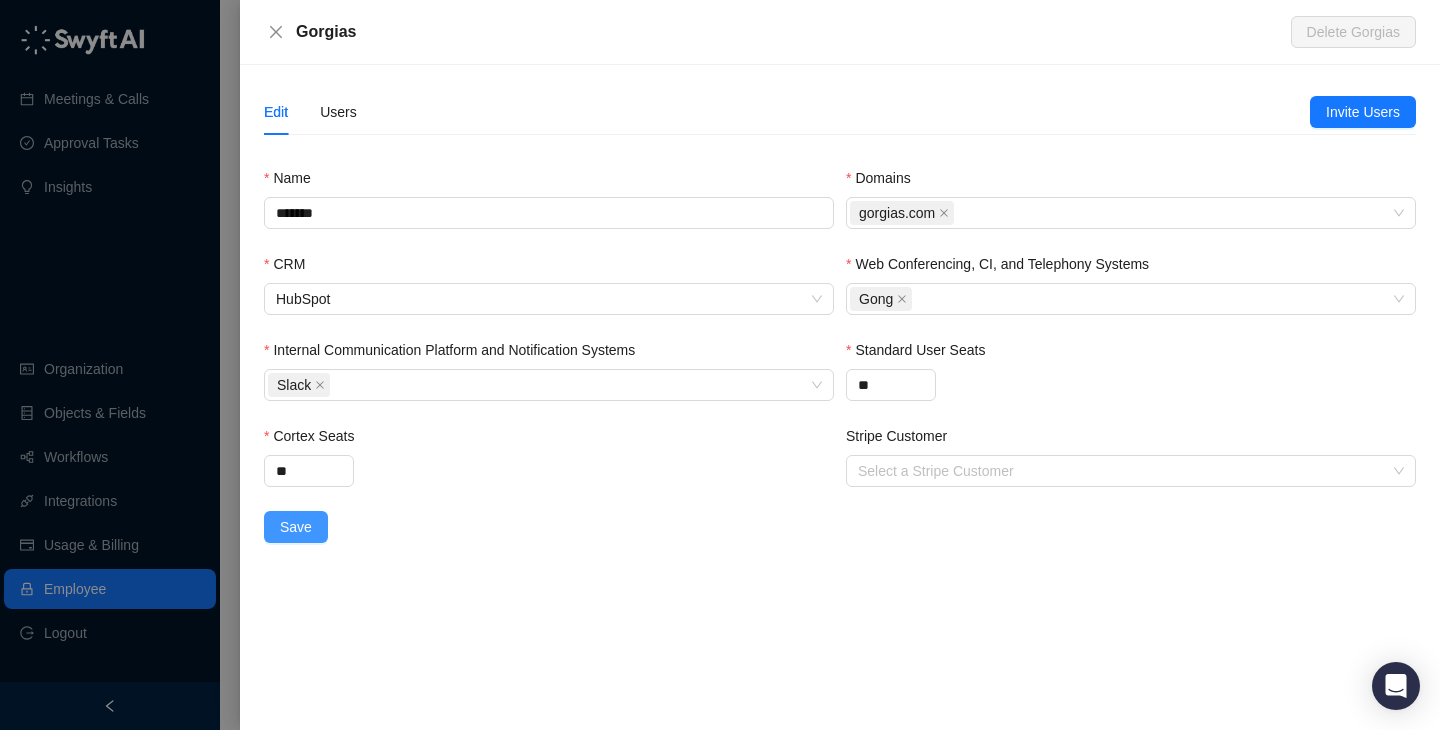 click on "Save" at bounding box center [296, 527] 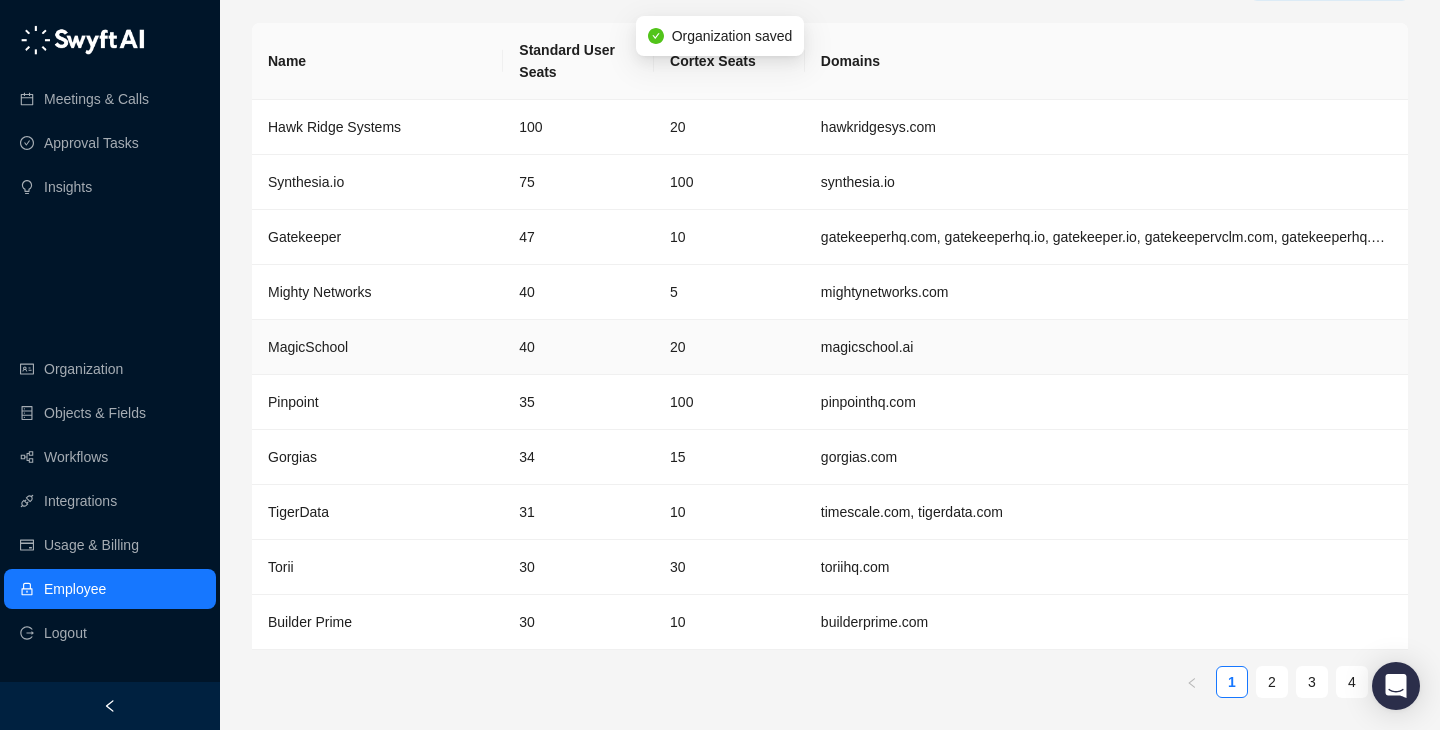 scroll, scrollTop: 0, scrollLeft: 0, axis: both 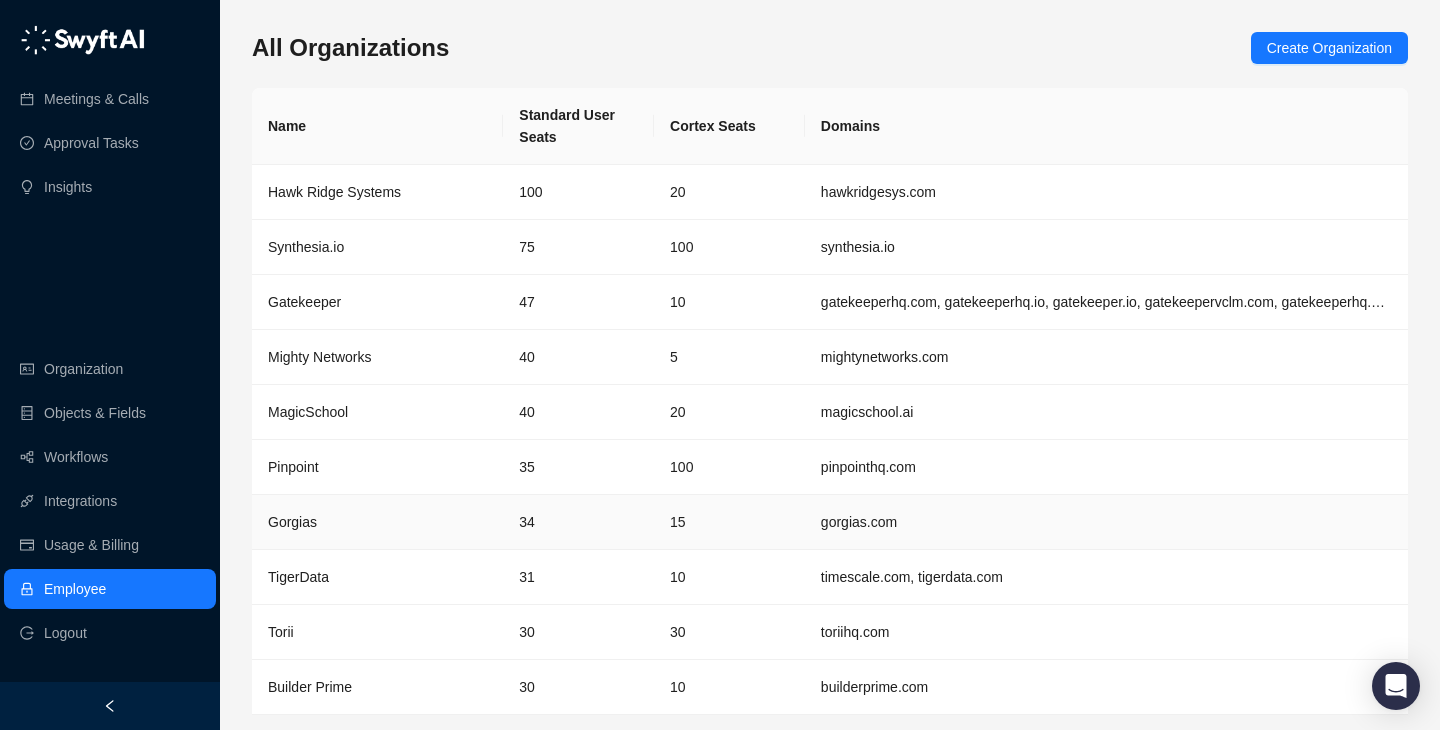 click on "Gorgias" at bounding box center (377, 522) 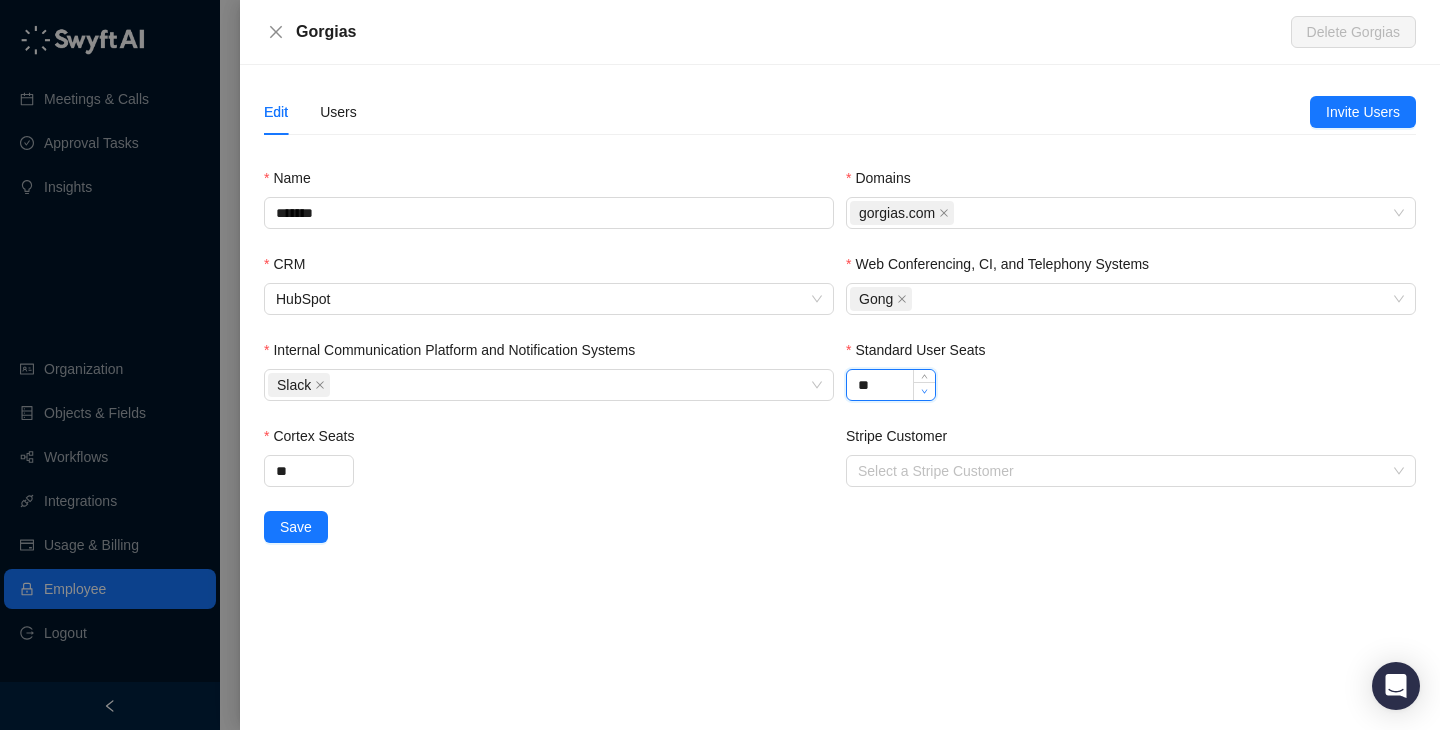 click at bounding box center [924, 391] 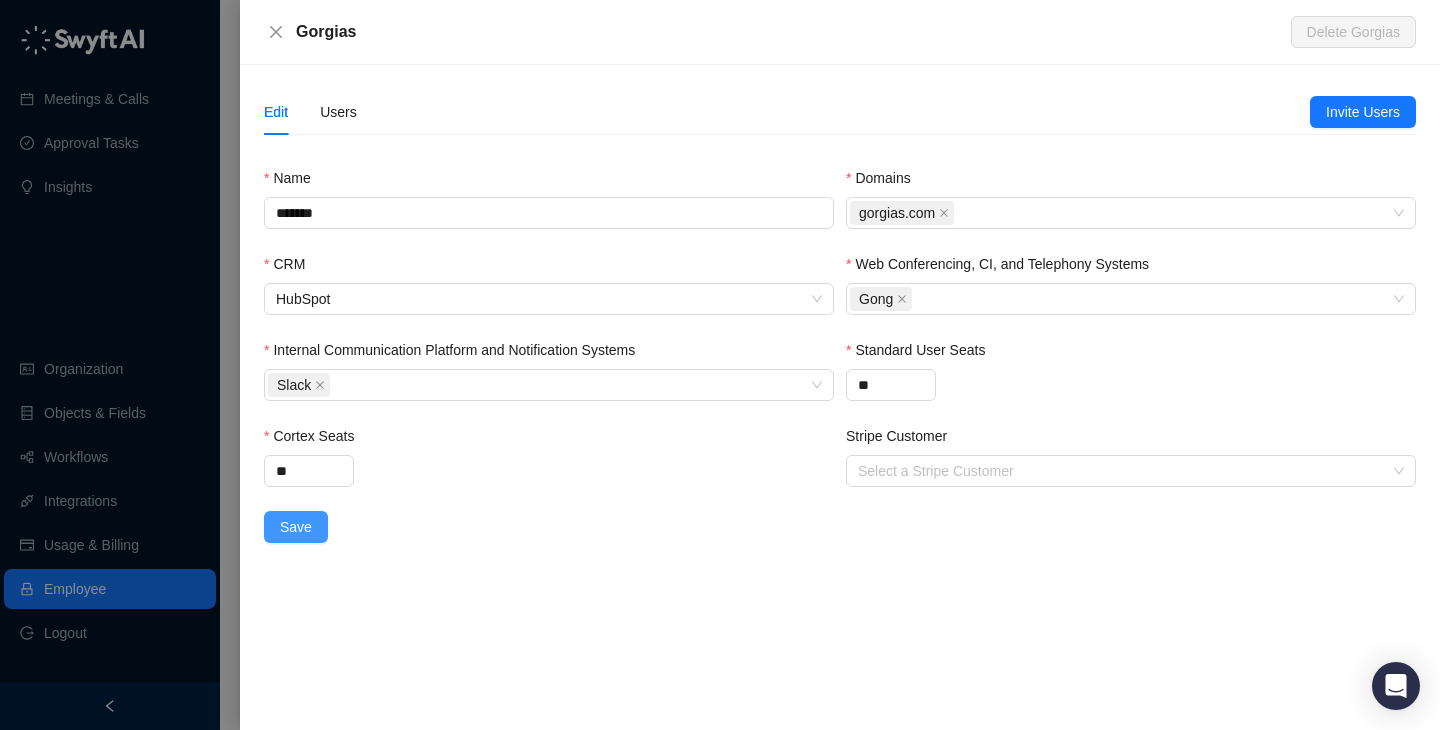 click on "Save" at bounding box center [296, 527] 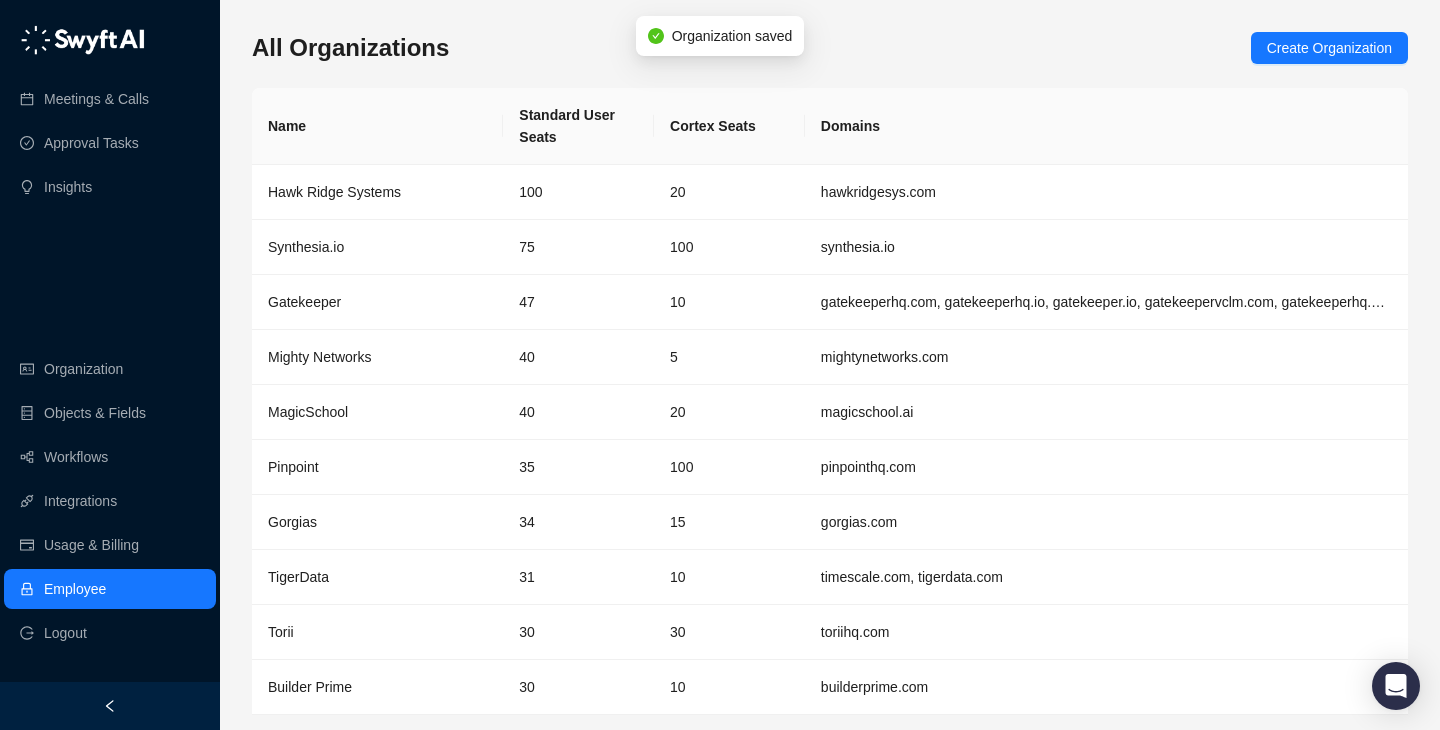 click on "Meetings & Calls Approval Tasks Insights Organization Objects & Fields Workflows Integrations Usage & Billing Employee Logout" at bounding box center (110, 341) 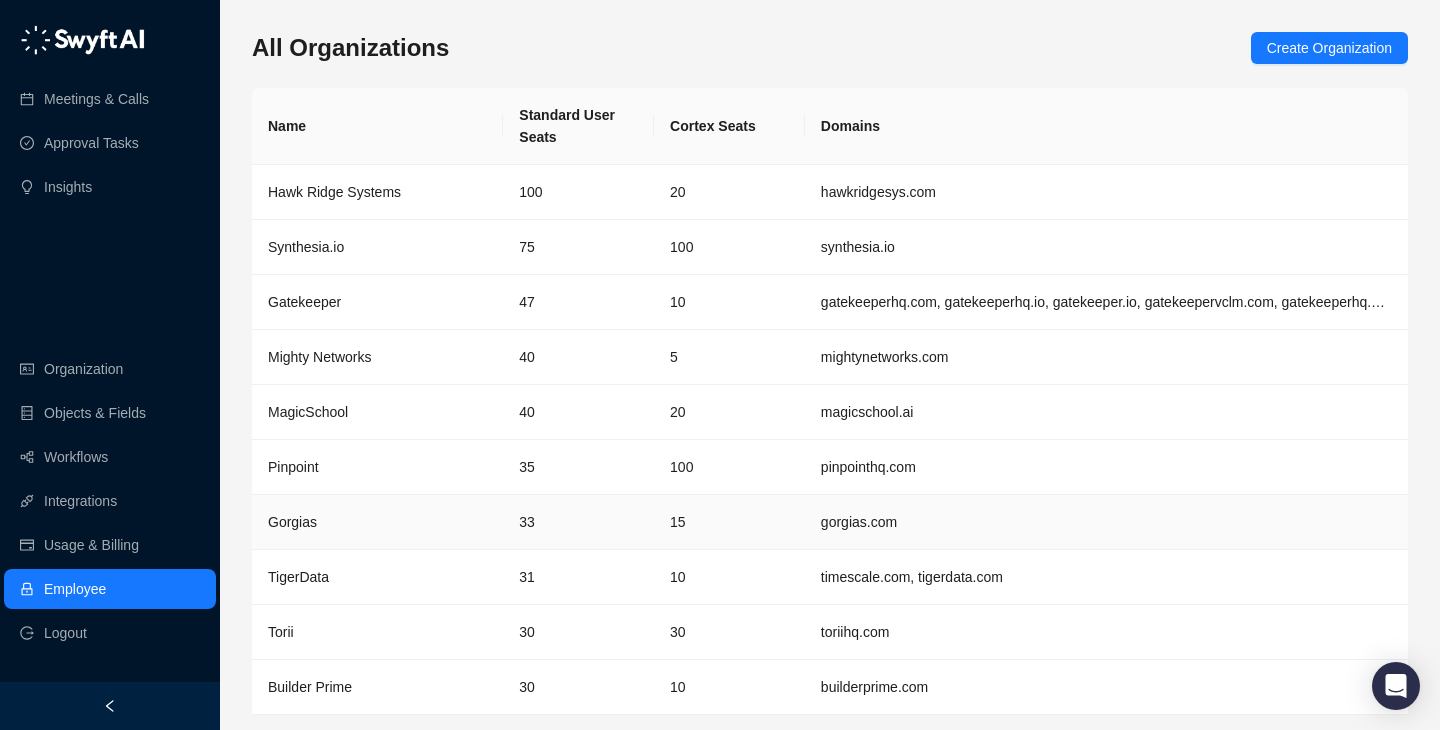 click on "Gorgias" at bounding box center (377, 522) 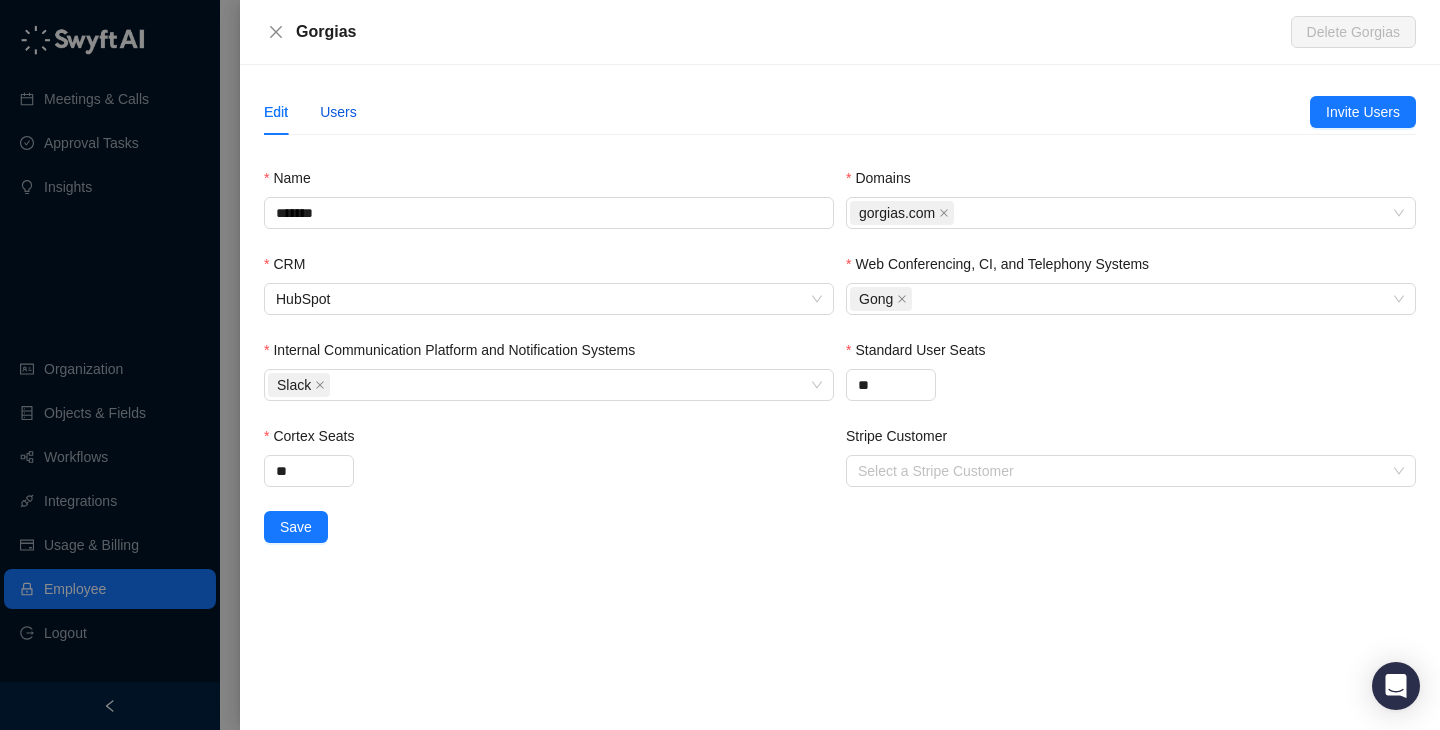 click on "Users" at bounding box center (338, 112) 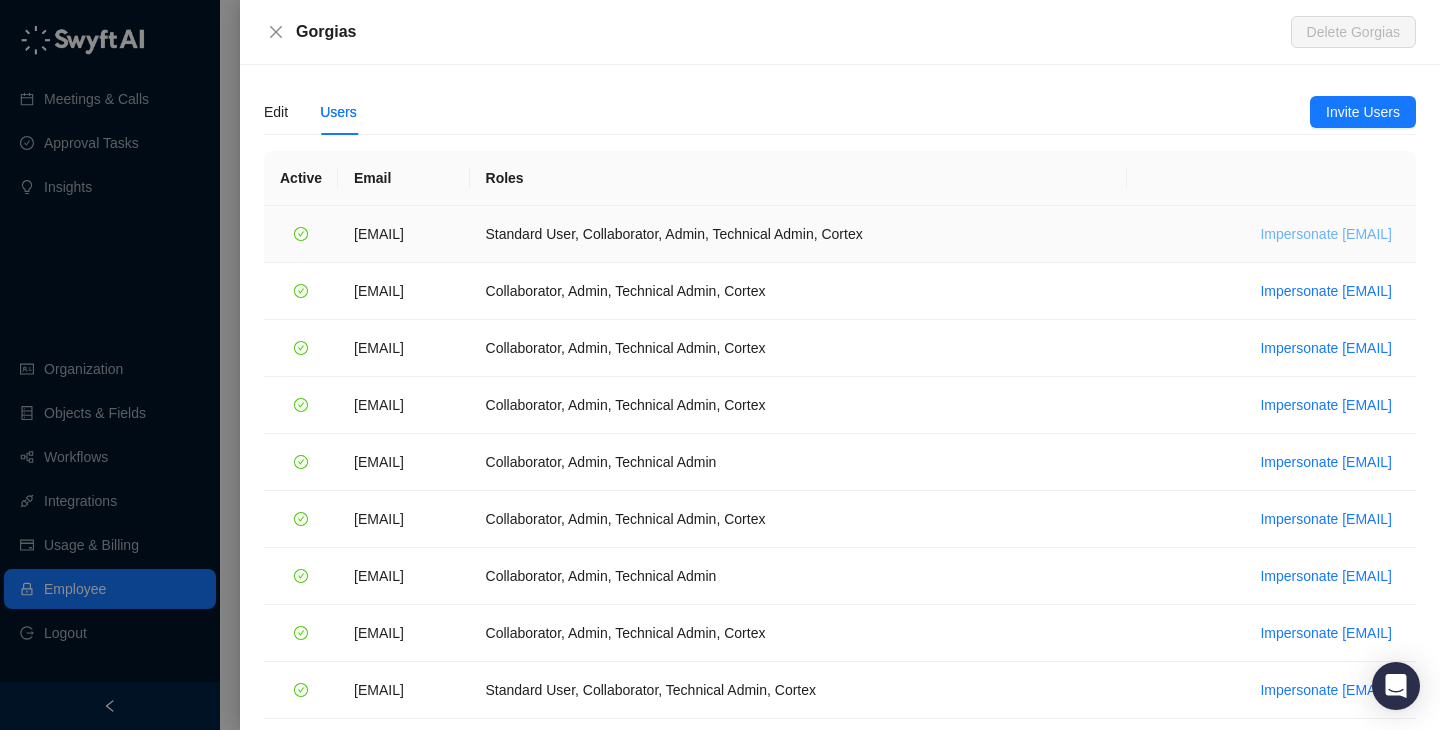 click on "Impersonate djordje.maletic@gorgias.com" at bounding box center [1326, 234] 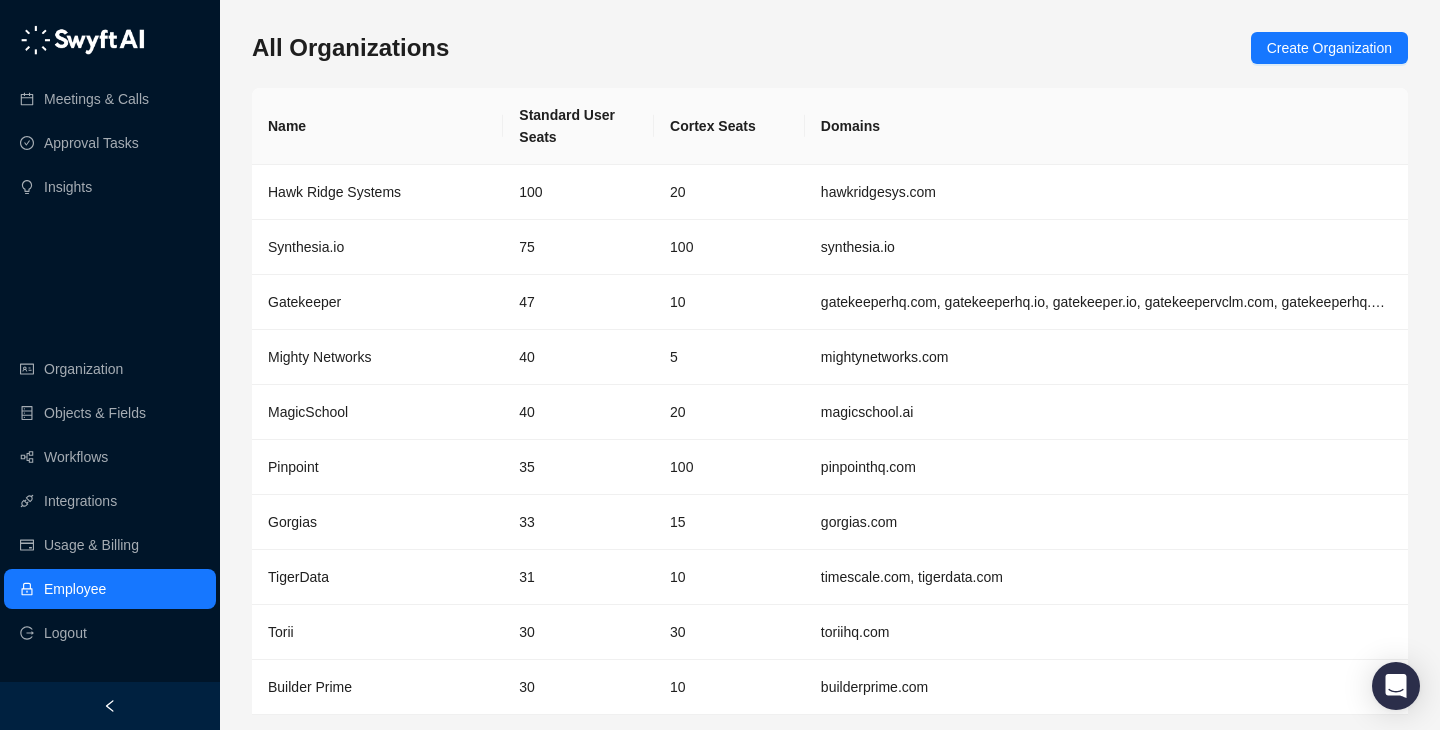scroll, scrollTop: 0, scrollLeft: 0, axis: both 